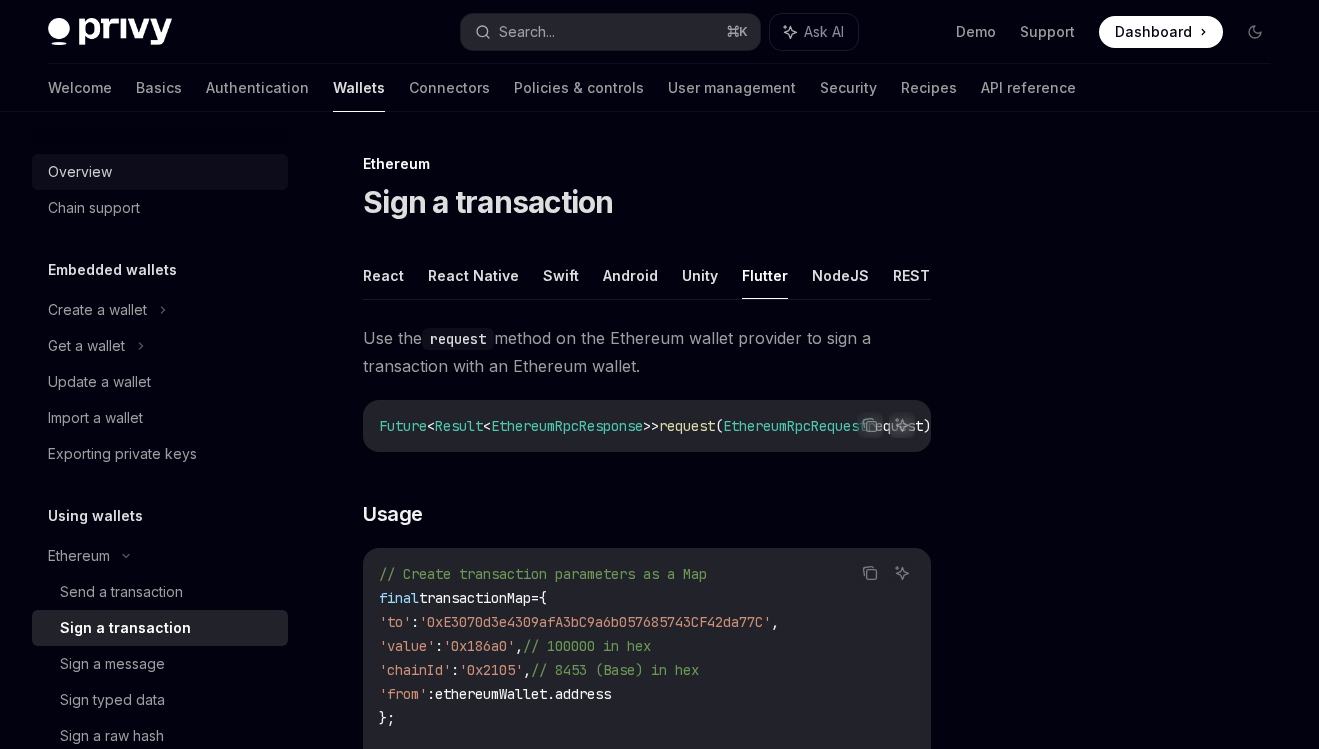 scroll, scrollTop: 0, scrollLeft: 0, axis: both 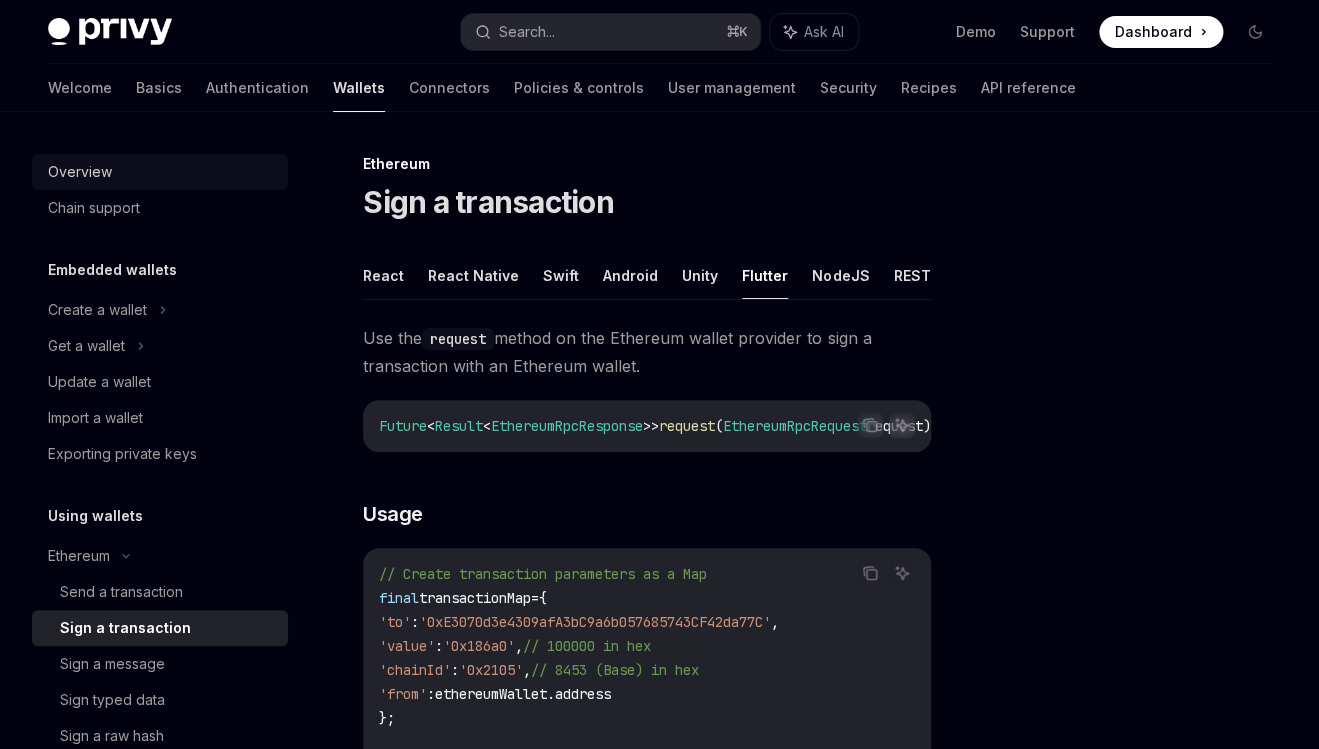 click on "Overview" at bounding box center (160, 172) 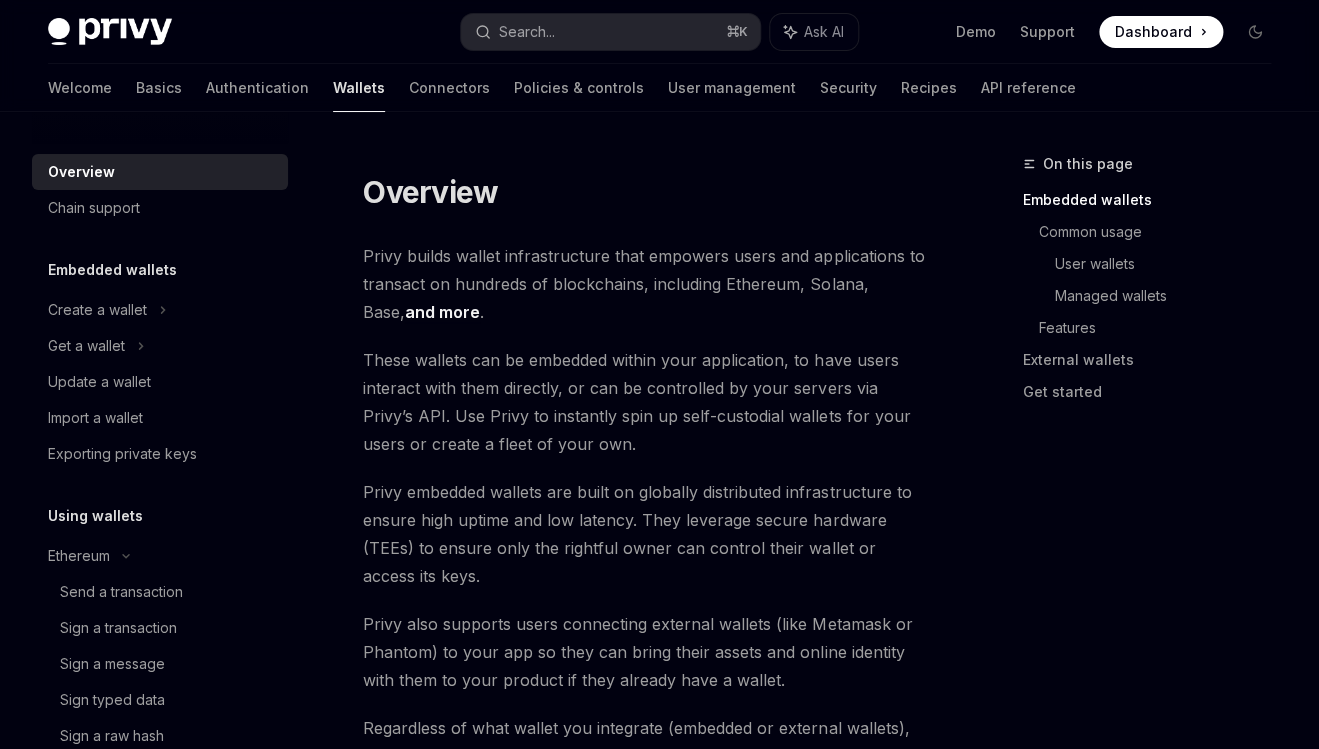 scroll, scrollTop: 0, scrollLeft: 0, axis: both 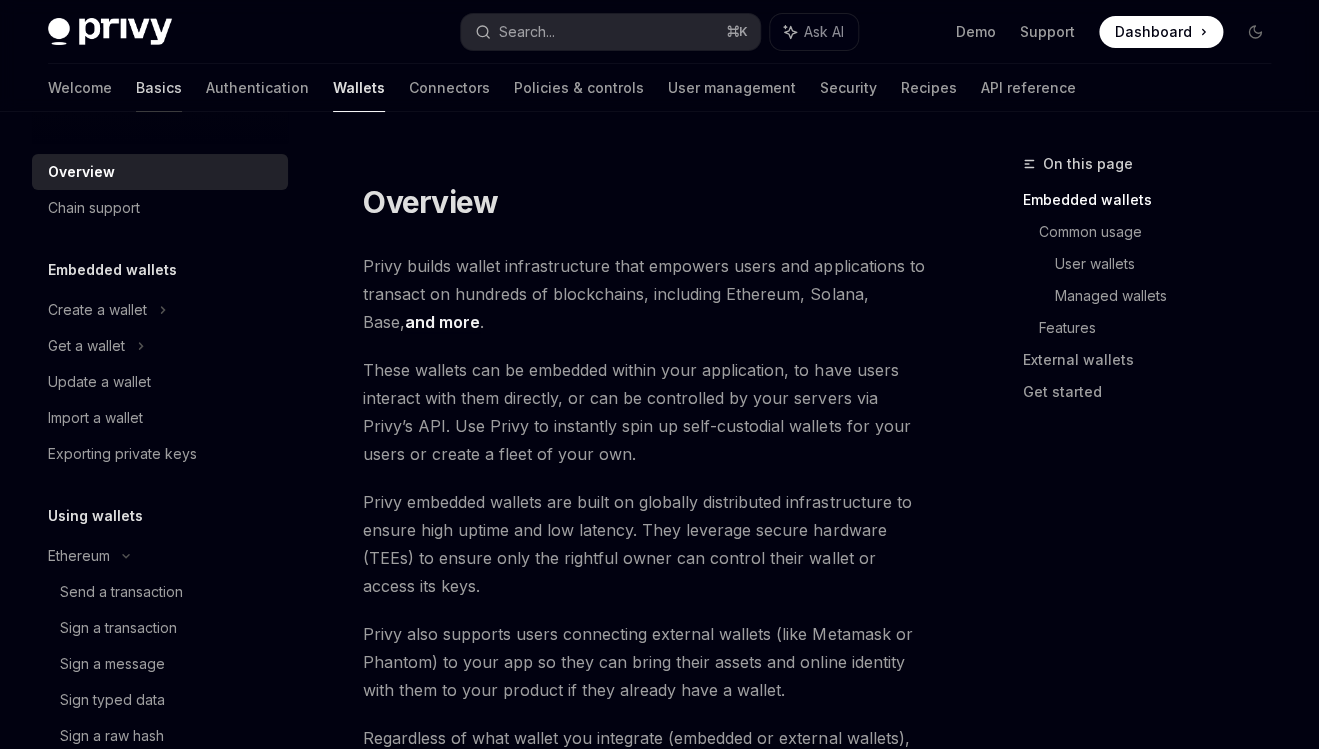 click on "Basics" at bounding box center (159, 88) 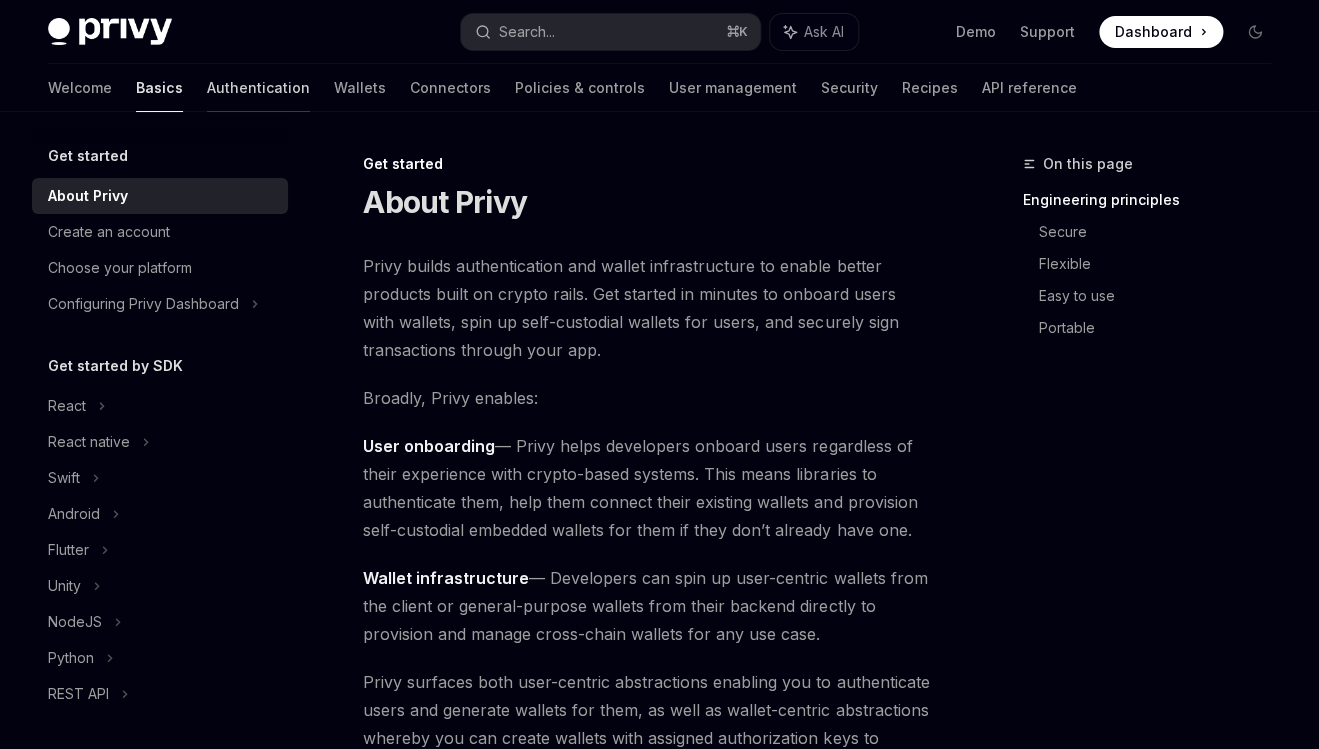 click on "Authentication" at bounding box center [258, 88] 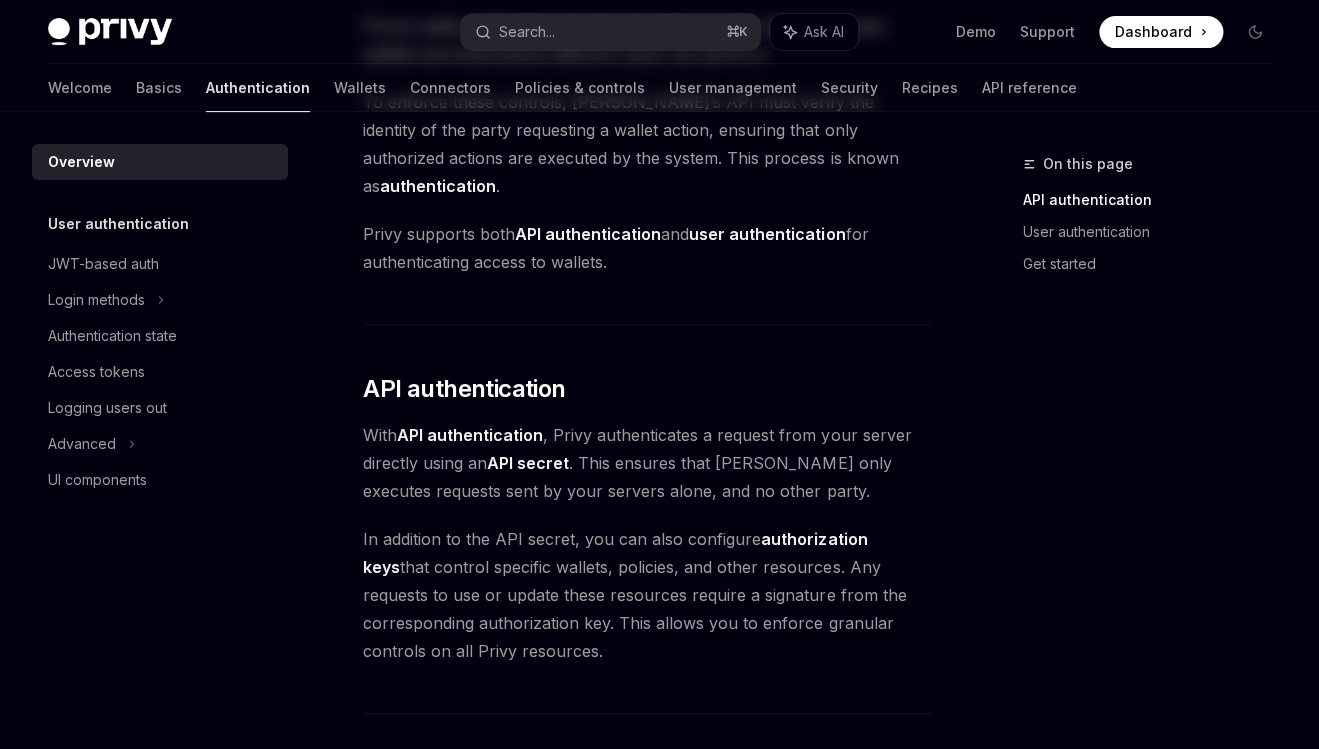 scroll, scrollTop: 0, scrollLeft: 0, axis: both 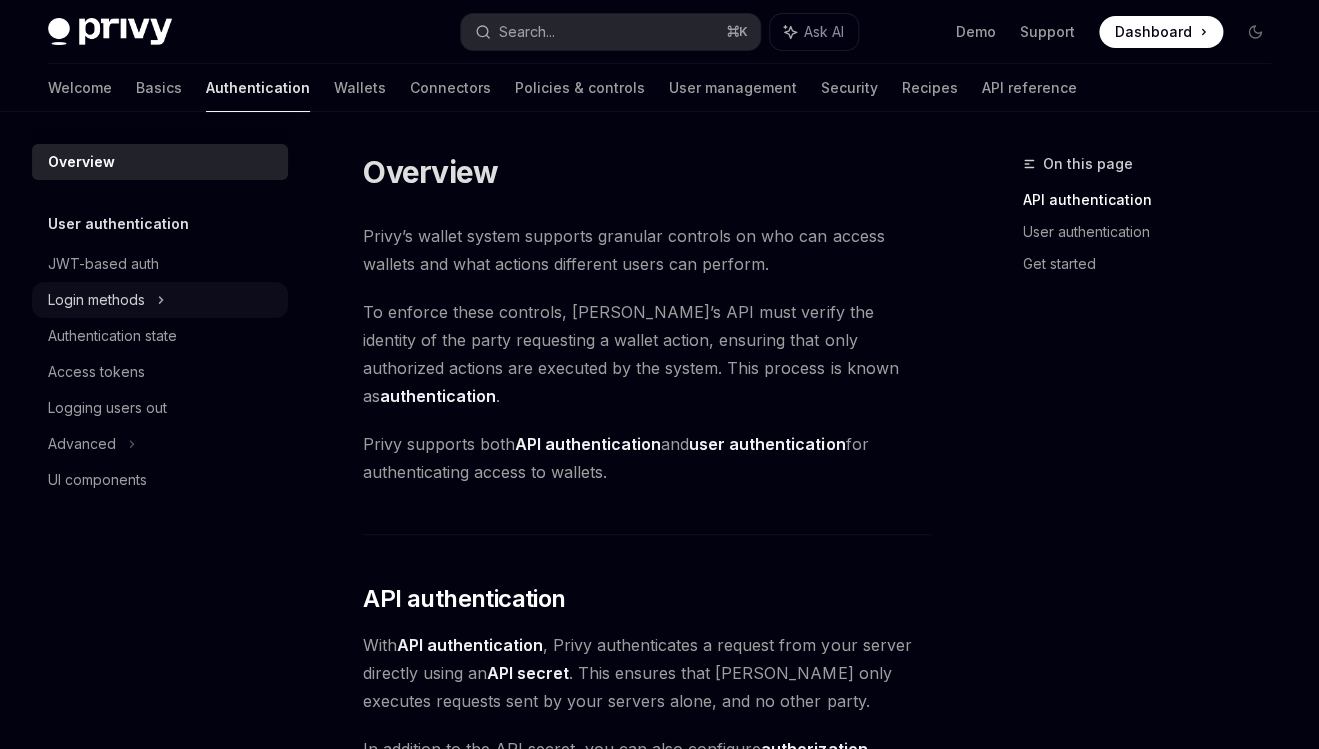 click on "Login methods" at bounding box center (96, 300) 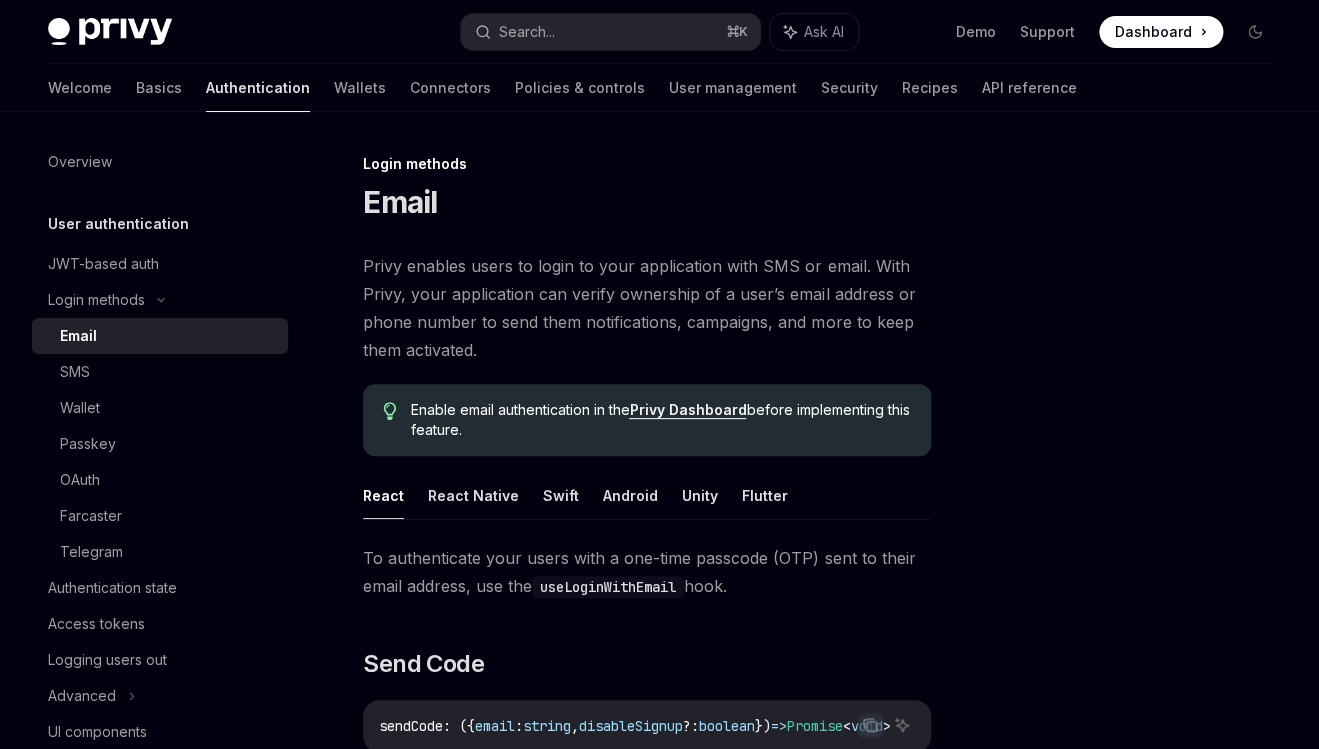click on "Email" at bounding box center (168, 336) 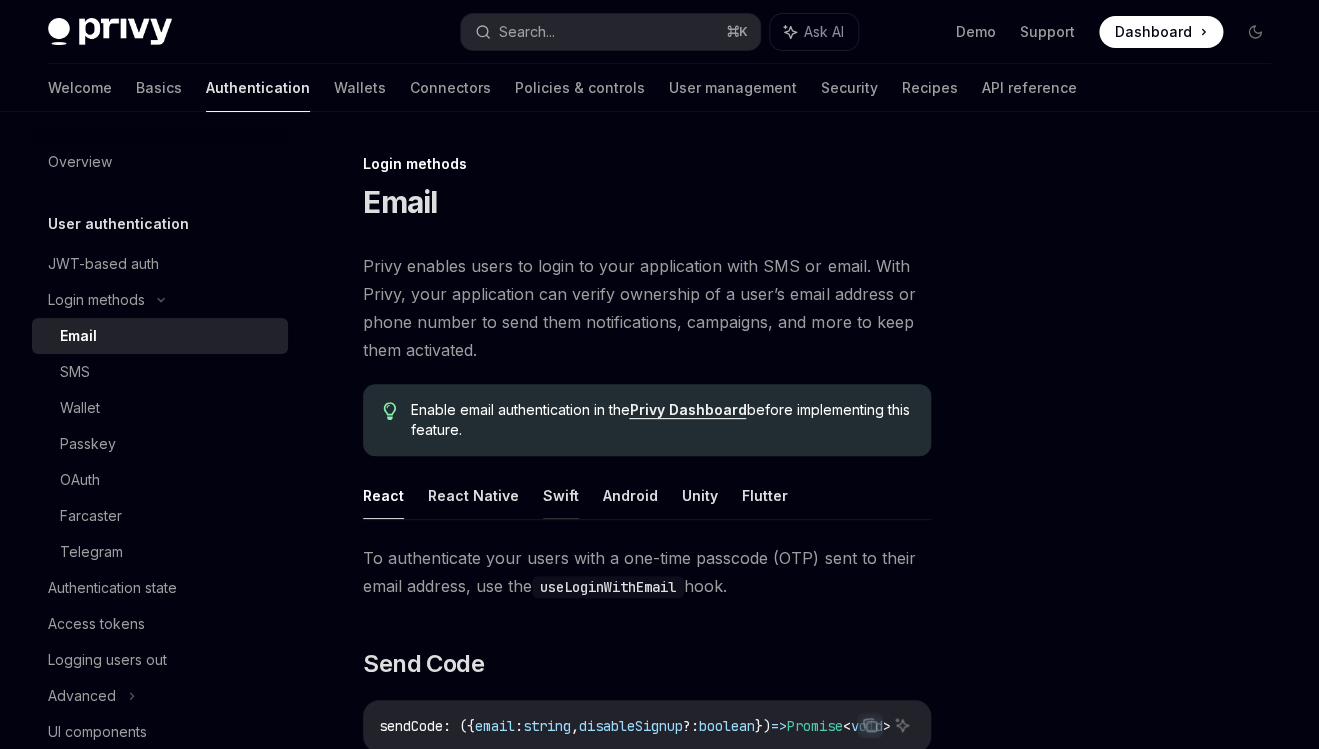 click on "Swift" at bounding box center [561, 495] 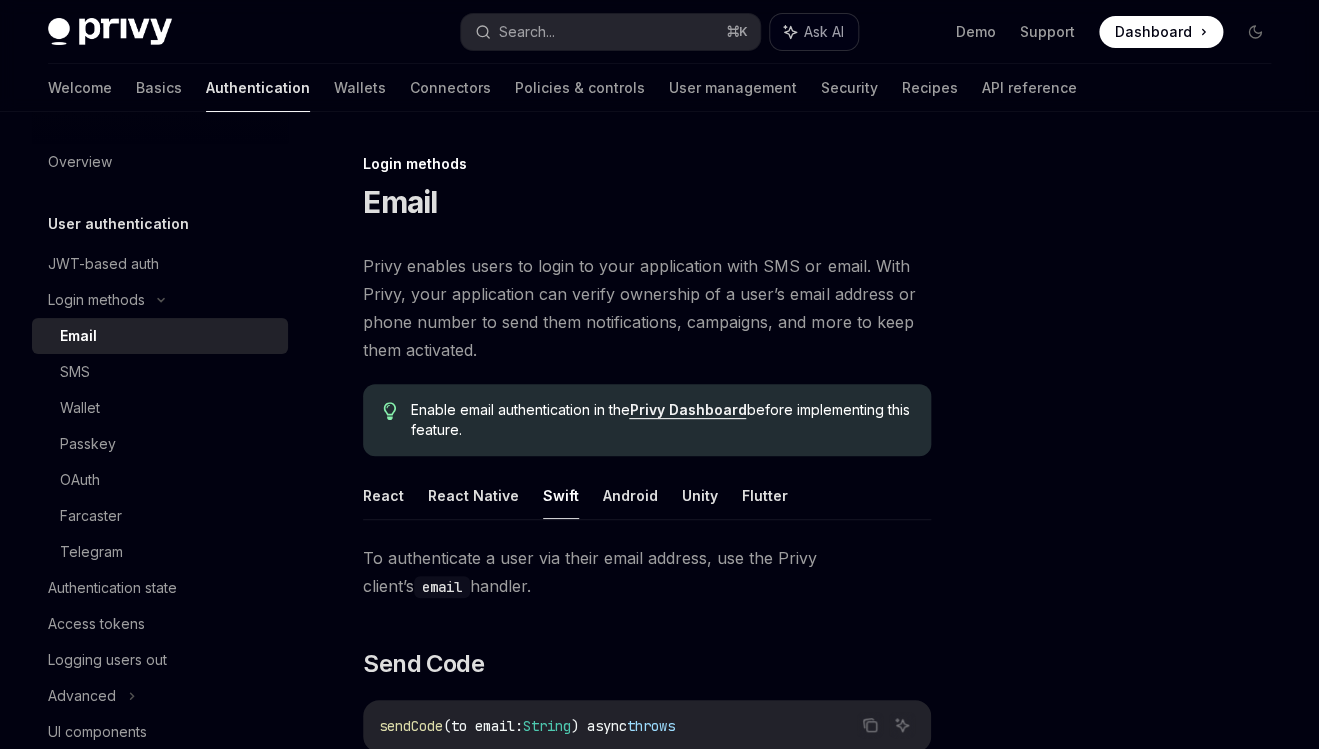 type 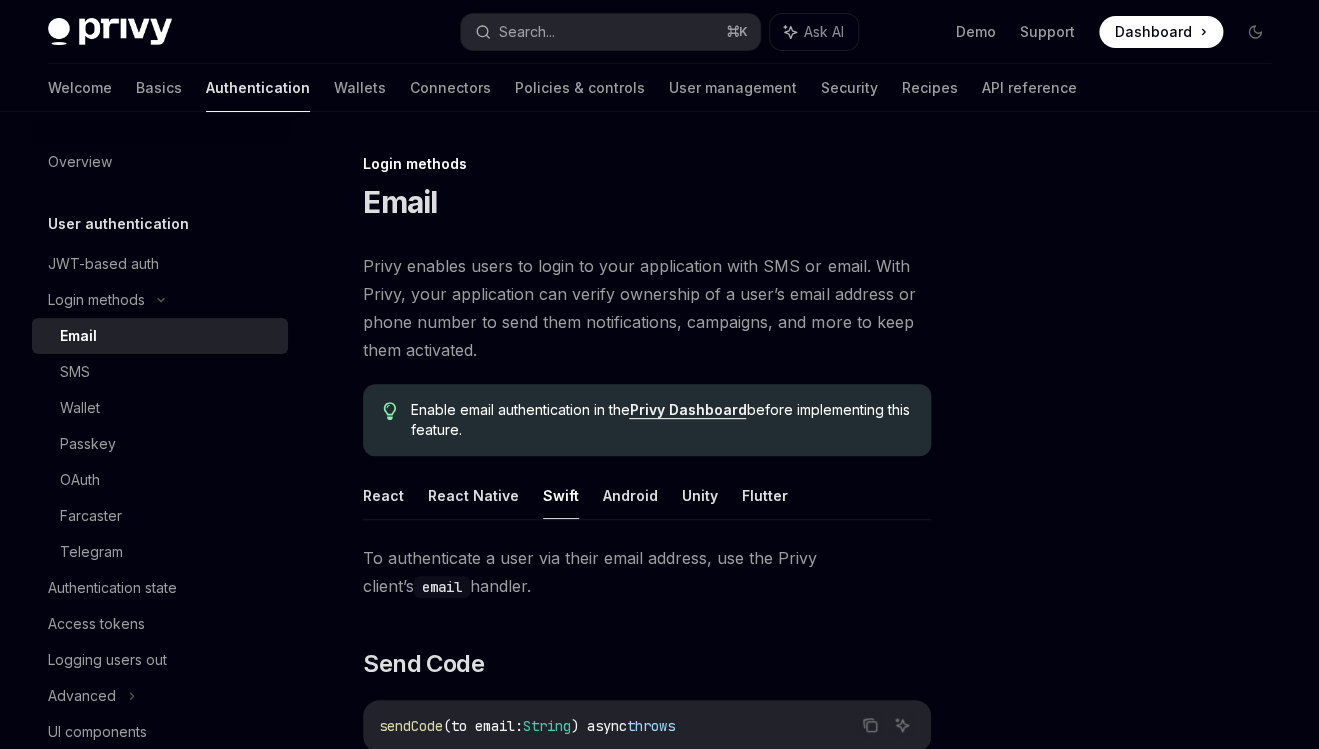 click on "Privy enables users to login to your application with SMS or email. With Privy, your application can verify ownership of a user’s email address or phone number to send them notifications, campaigns, and more to keep them activated." at bounding box center [647, 308] 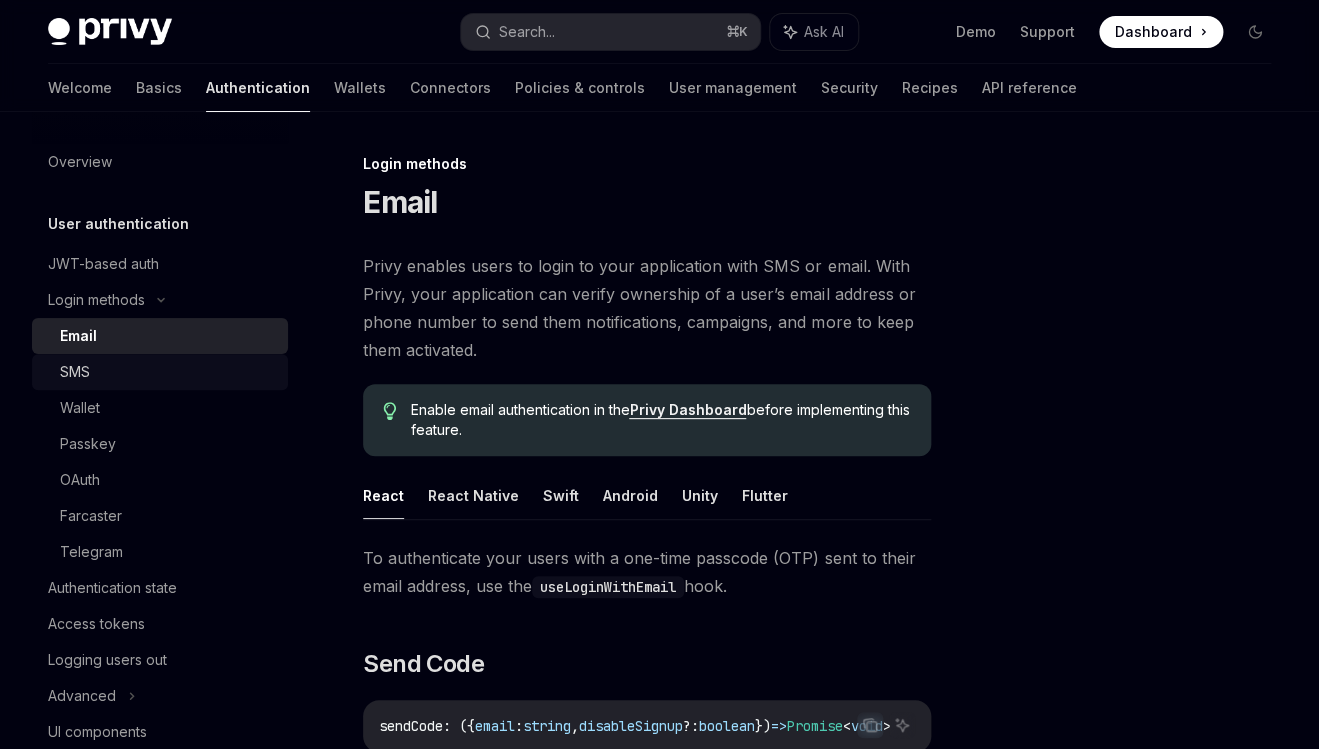 click on "SMS" at bounding box center [75, 372] 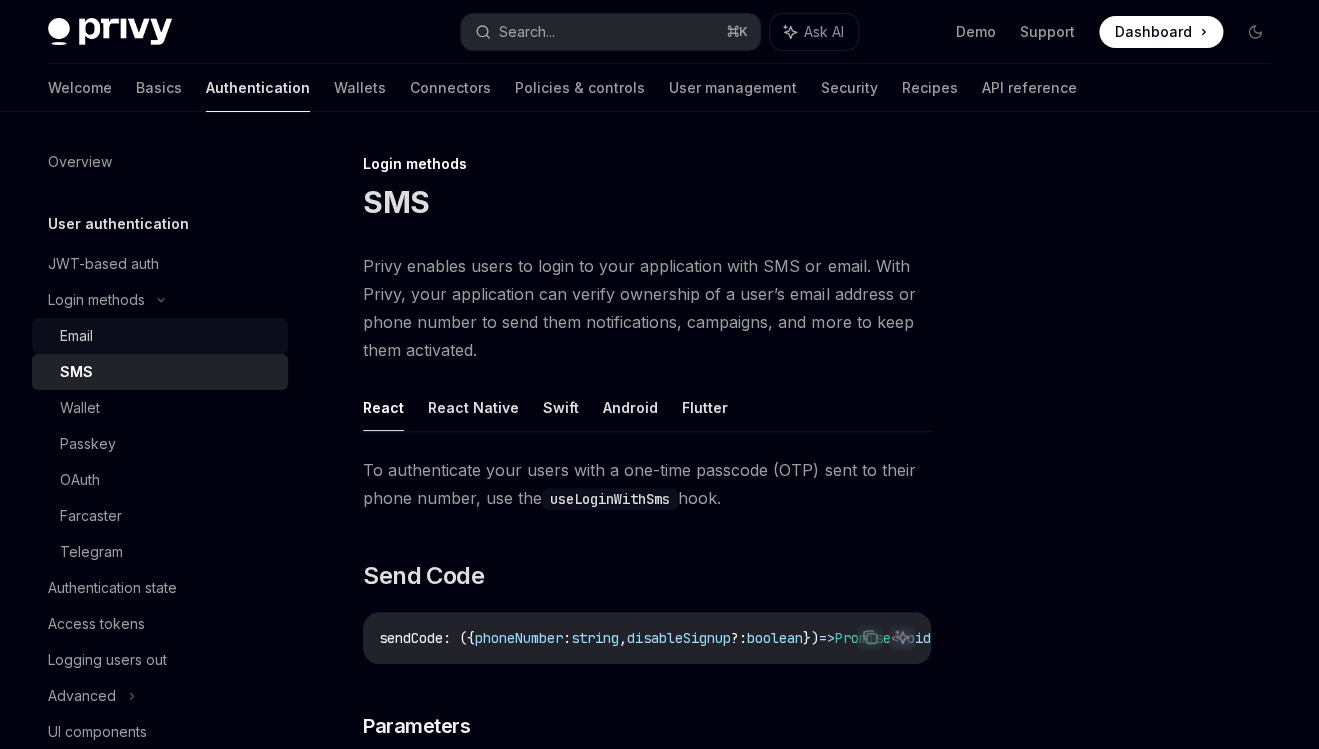 click on "Email" at bounding box center [76, 336] 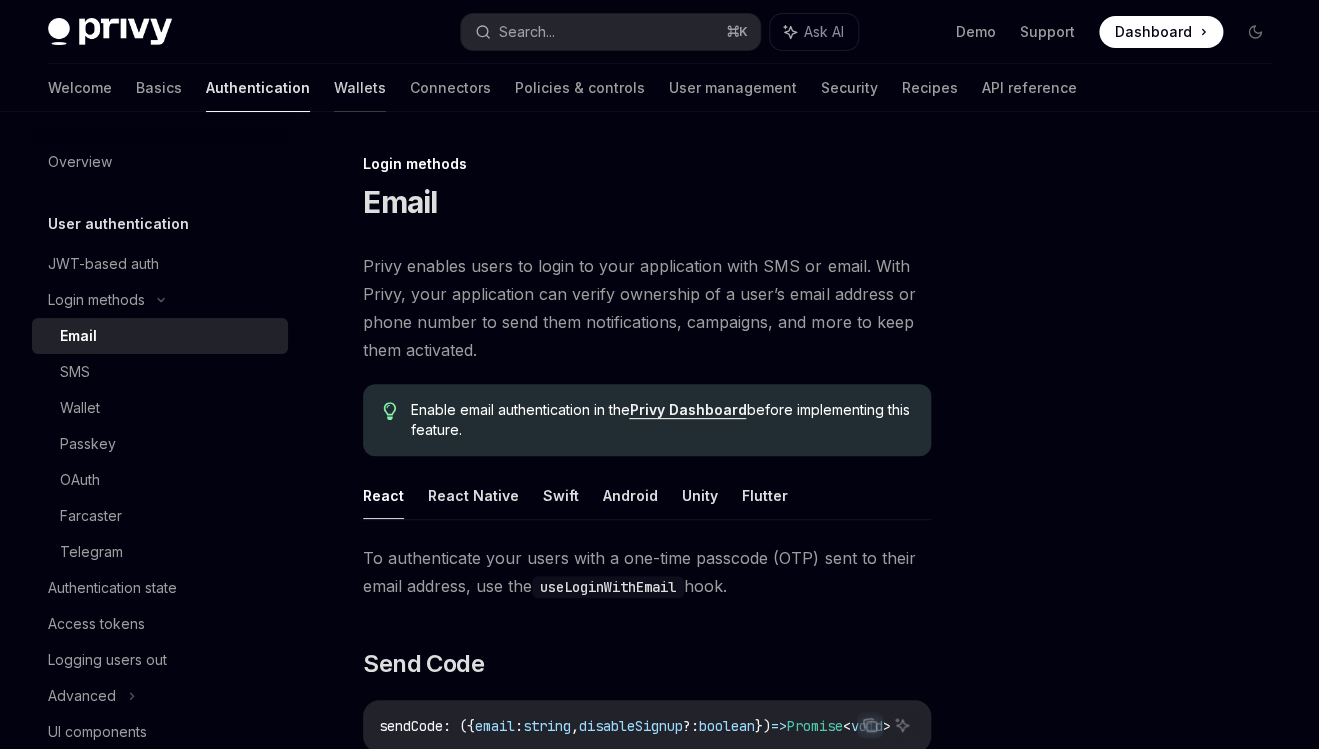 click on "Wallets" at bounding box center (360, 88) 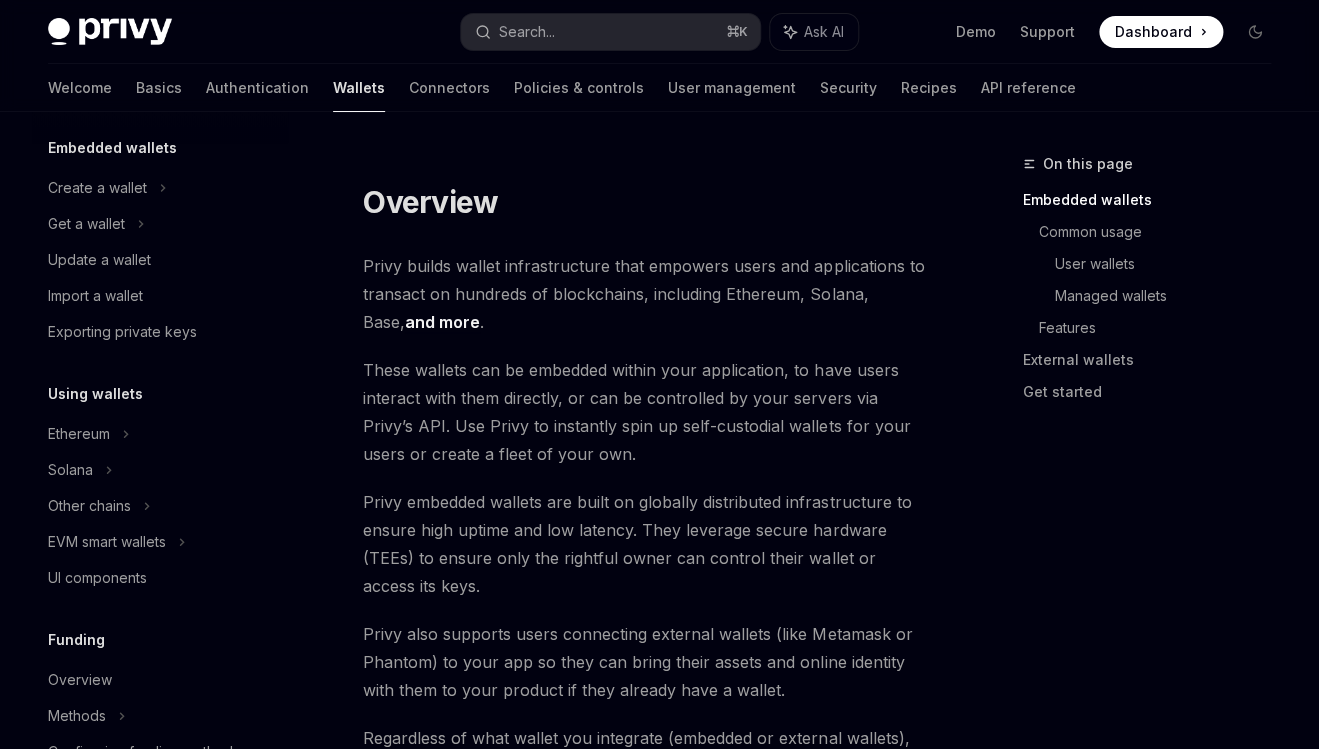 scroll, scrollTop: 127, scrollLeft: 0, axis: vertical 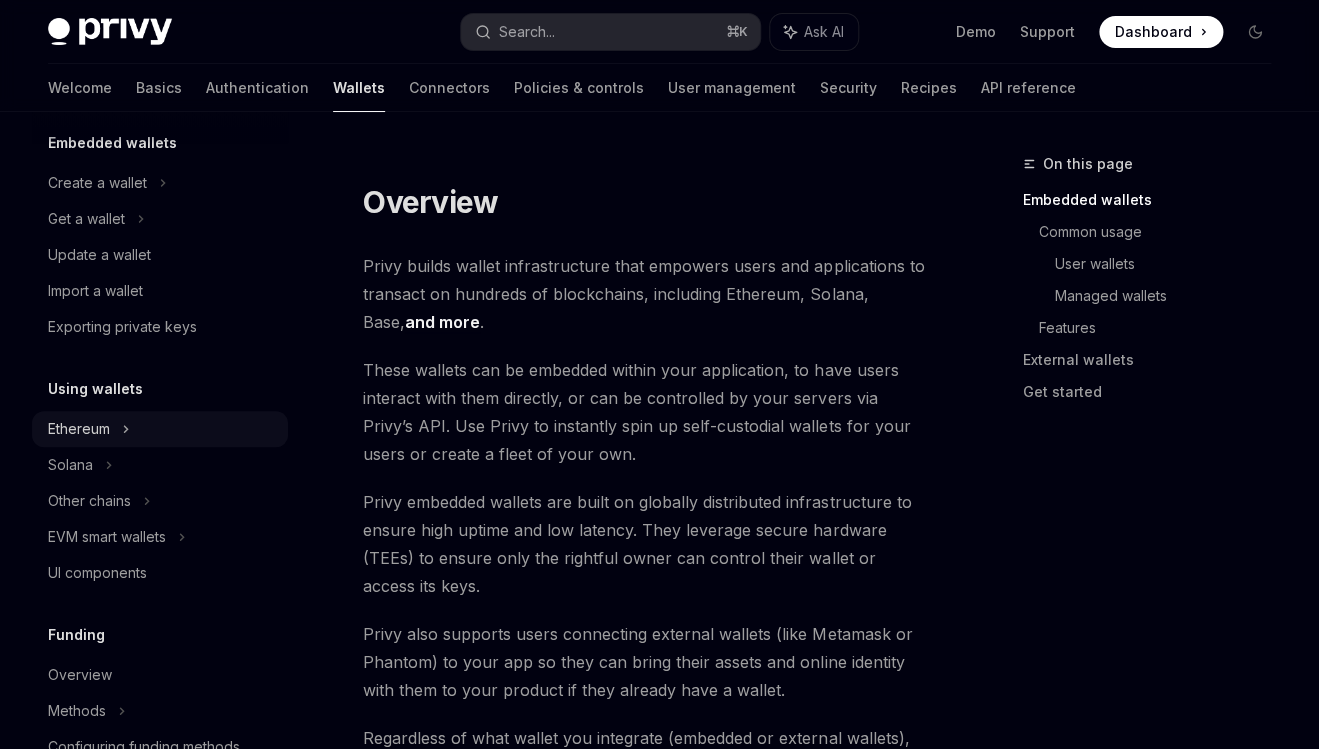 click on "Ethereum" at bounding box center (97, 183) 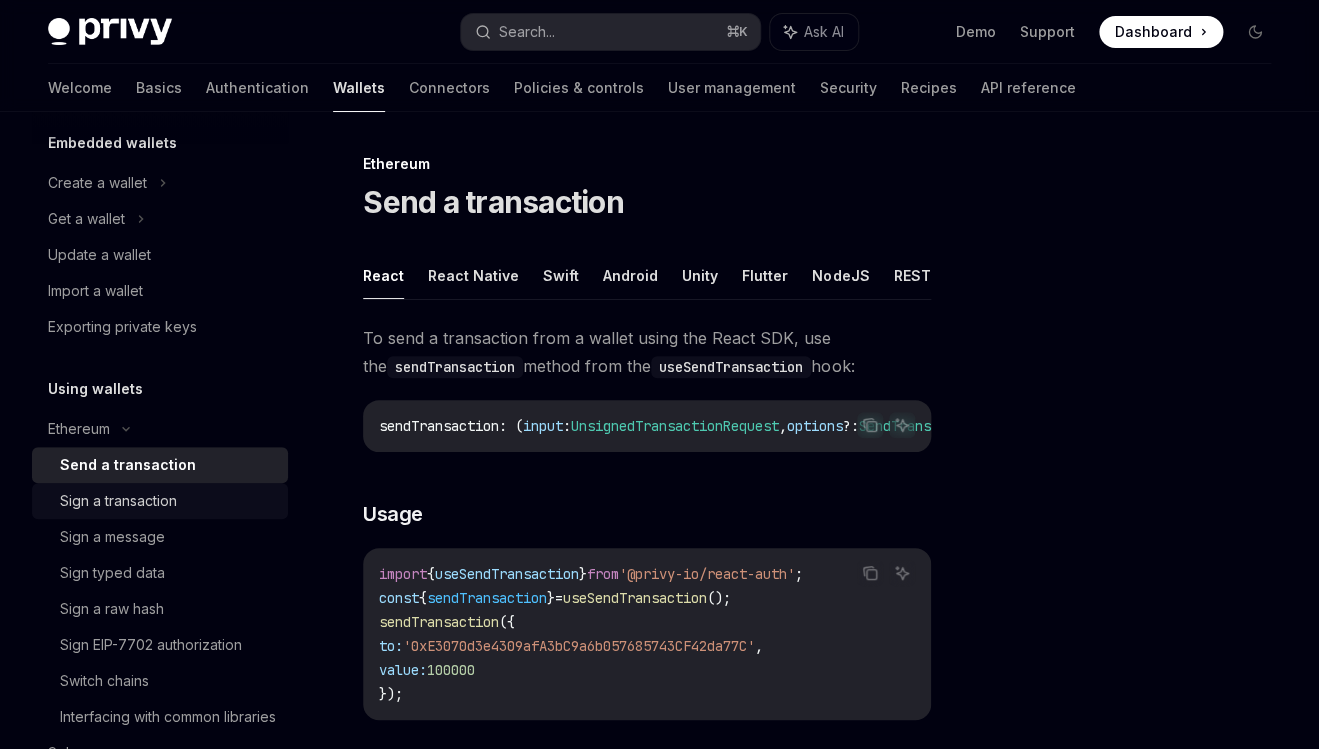 click on "Sign a transaction" at bounding box center (118, 501) 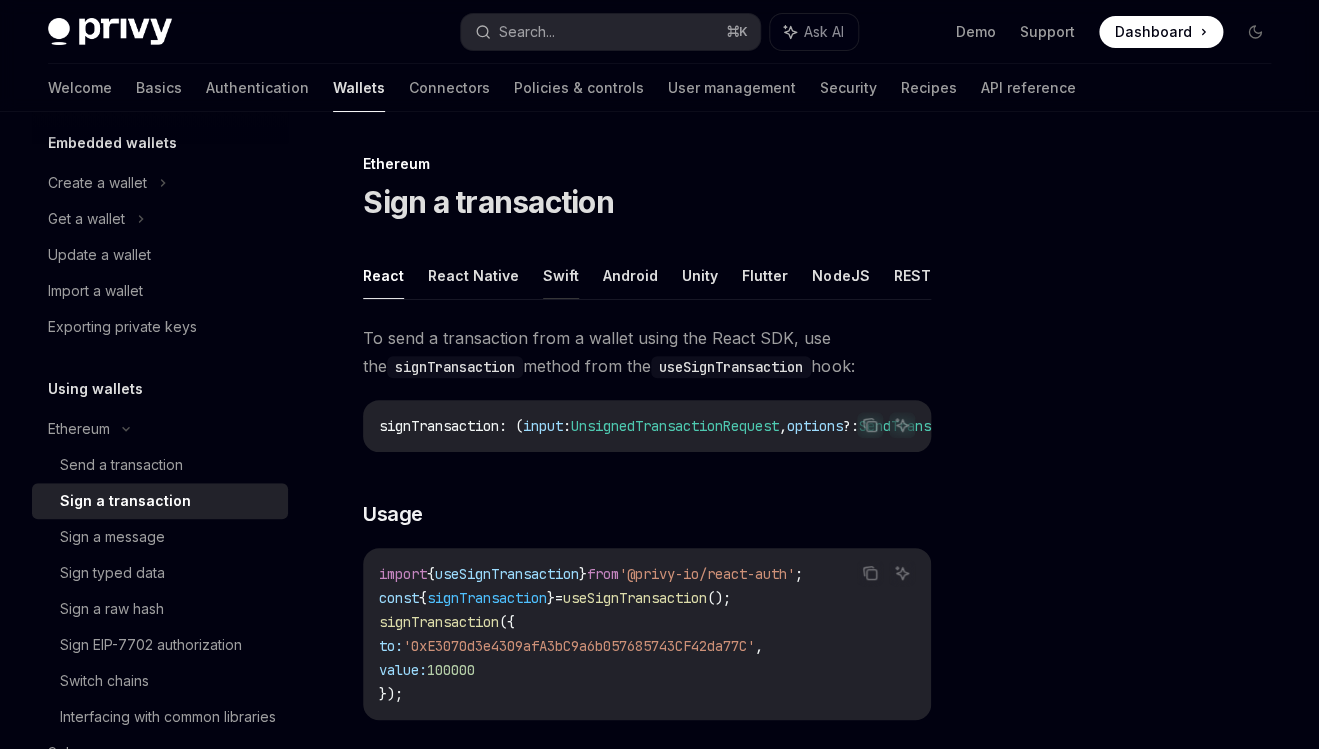 click on "Swift" at bounding box center [561, 275] 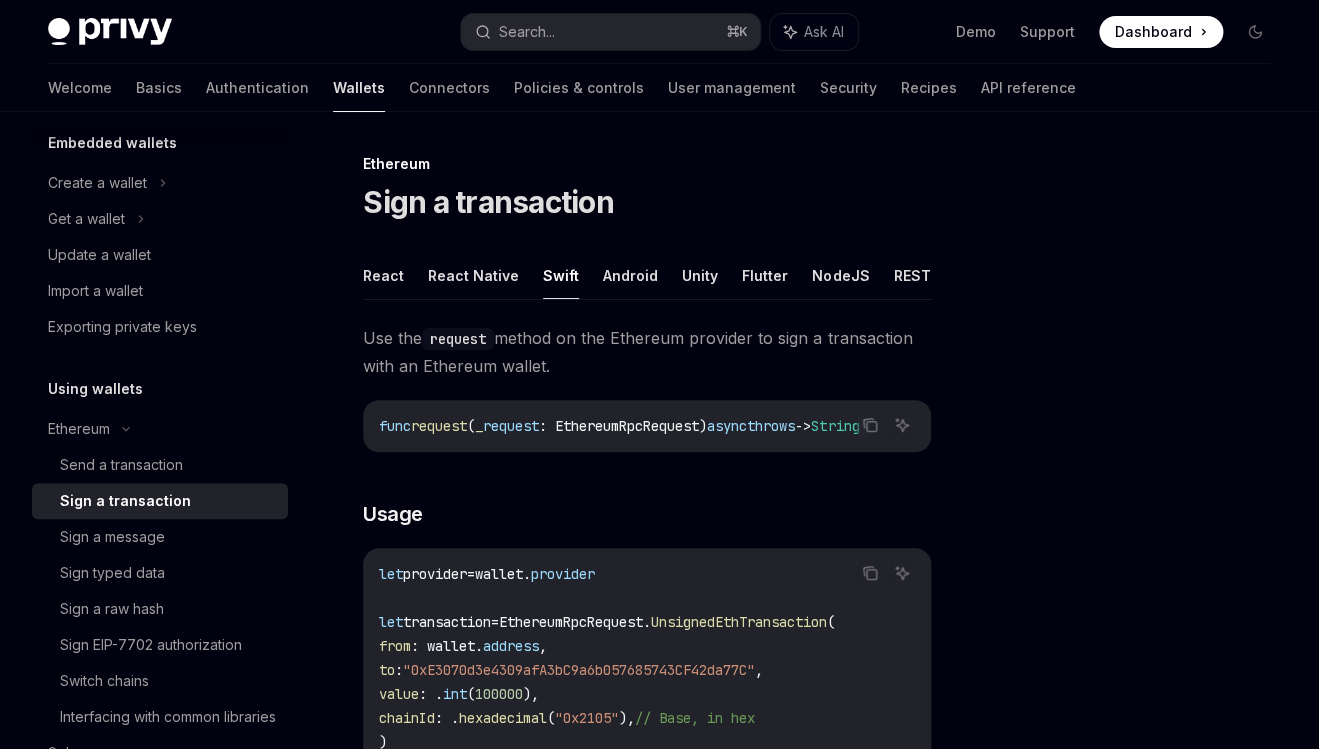 type 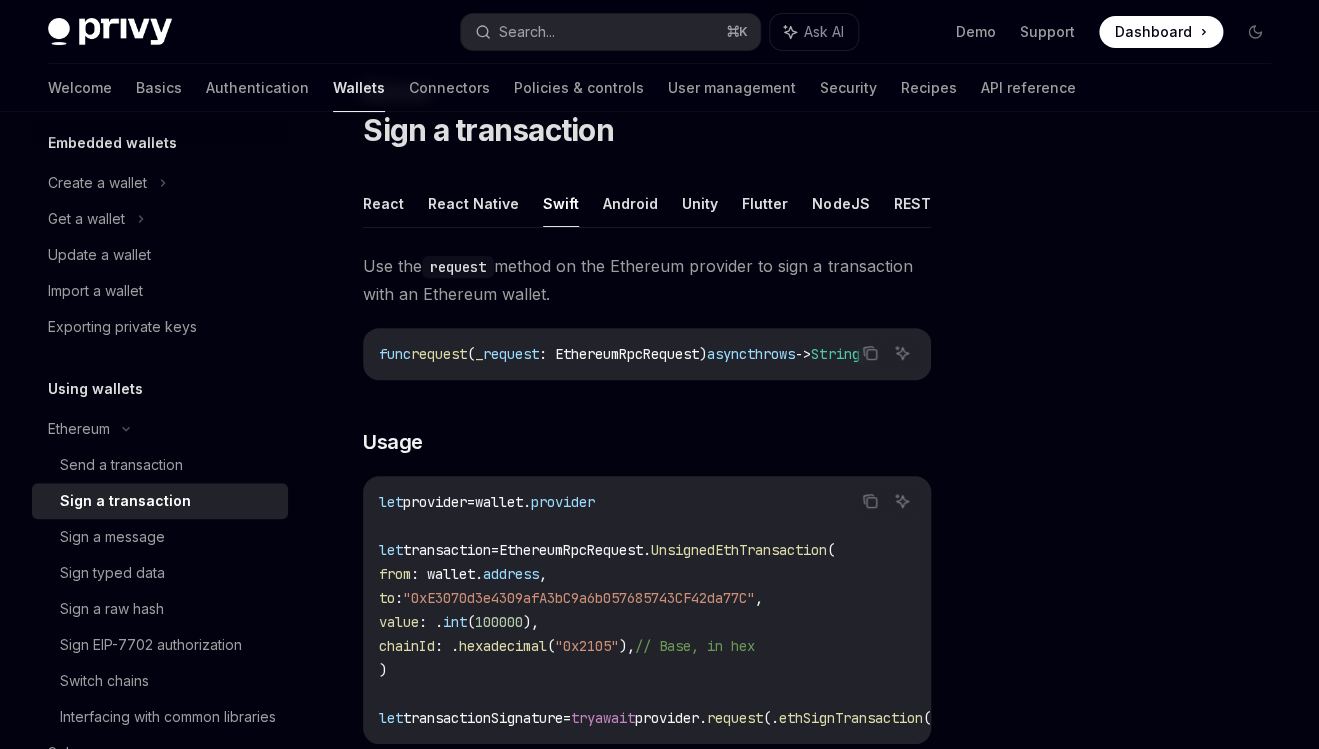 scroll, scrollTop: 0, scrollLeft: 0, axis: both 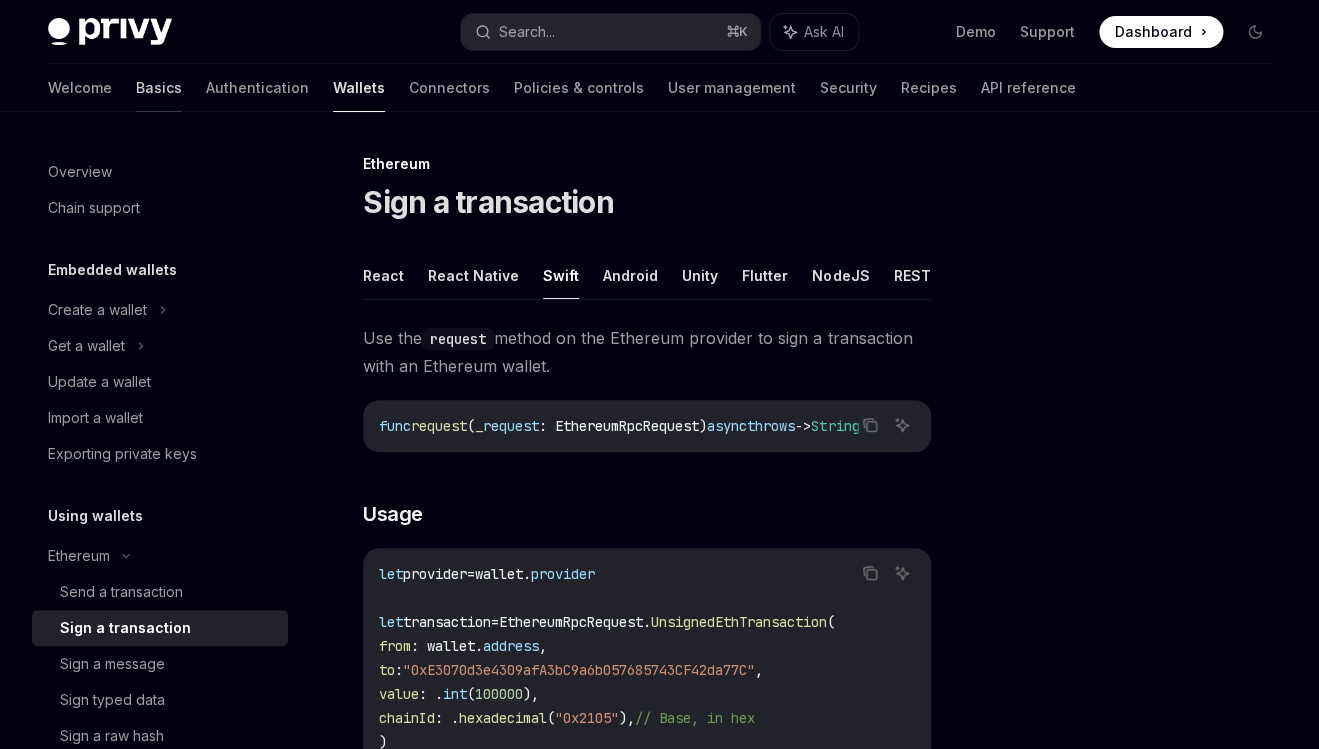 click on "Basics" at bounding box center [159, 88] 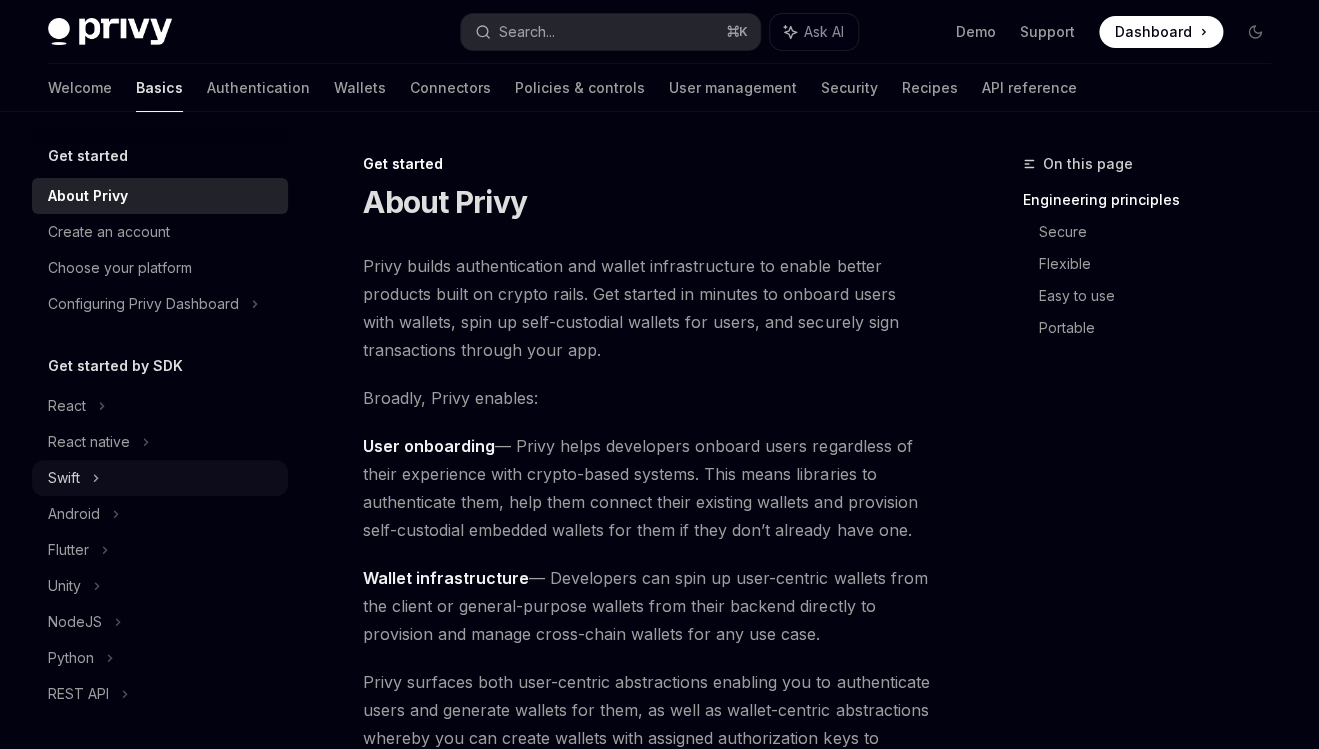 click on "Swift" at bounding box center (160, 478) 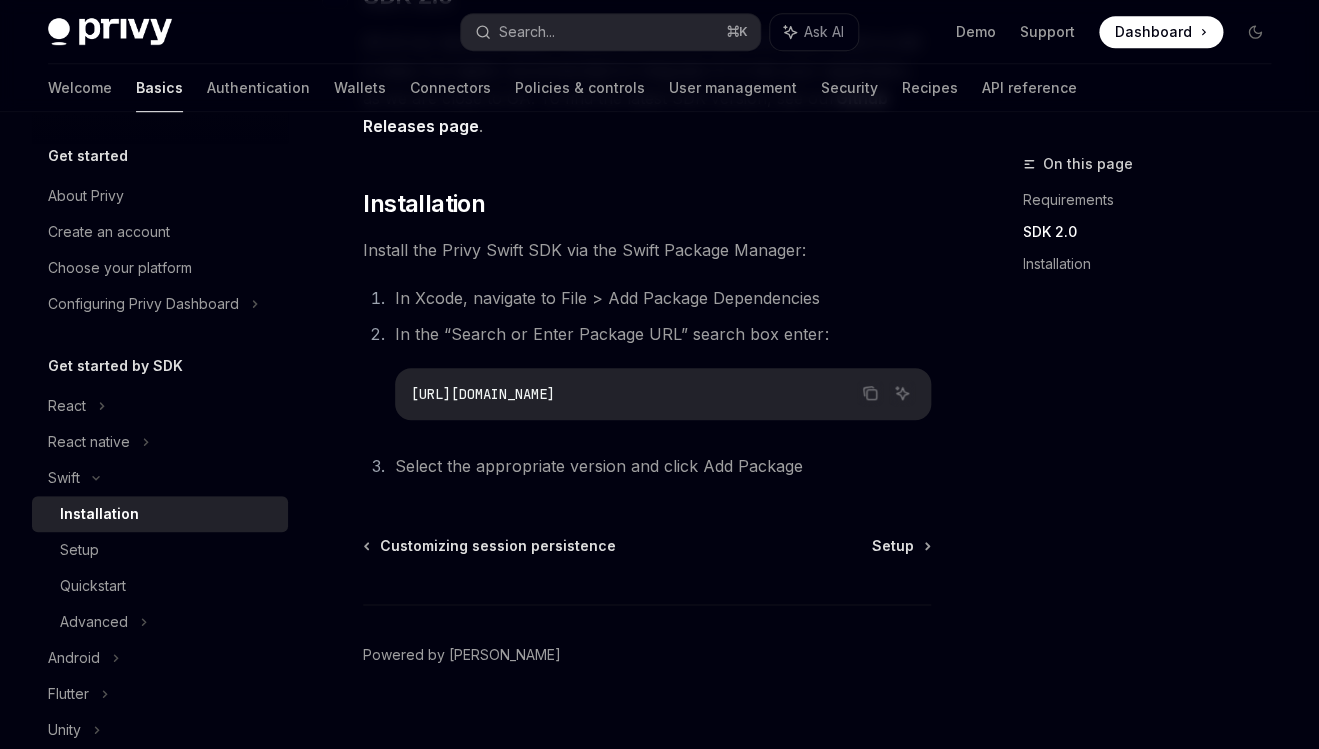 scroll, scrollTop: 424, scrollLeft: 0, axis: vertical 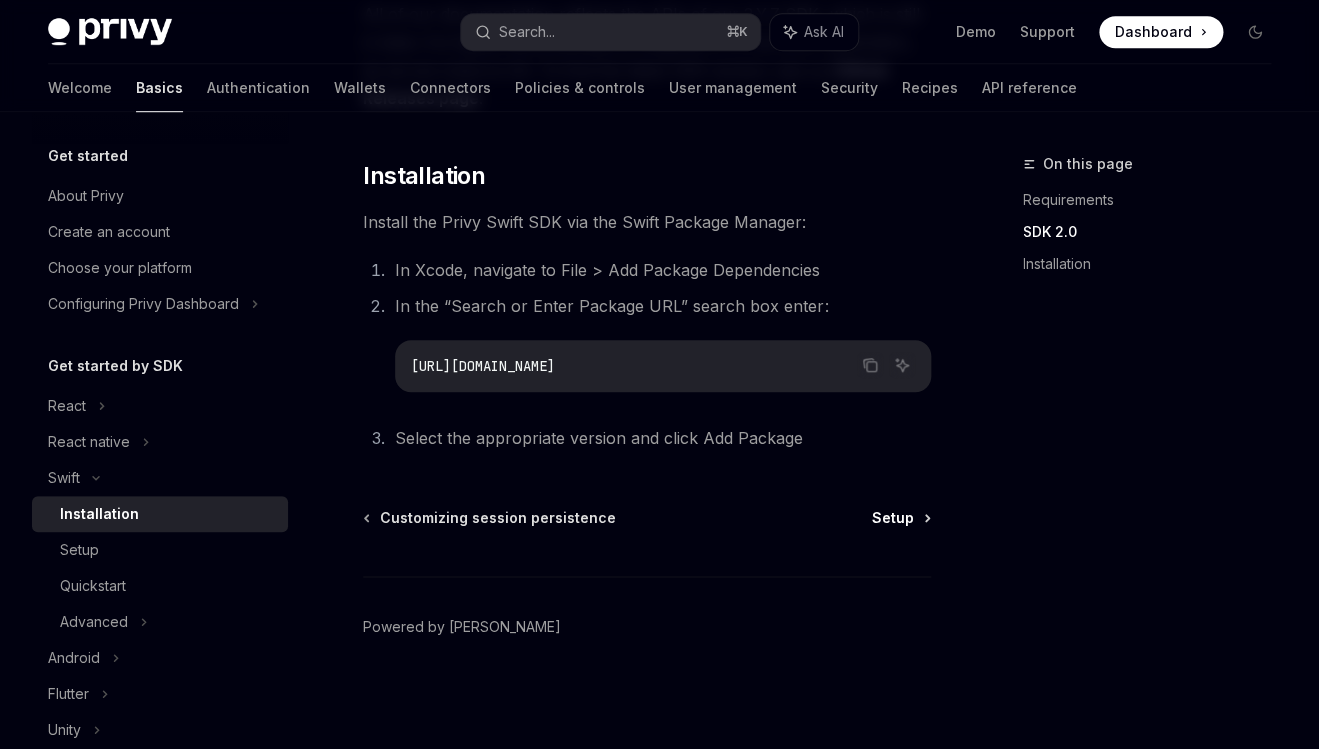 click on "Setup" at bounding box center [893, 518] 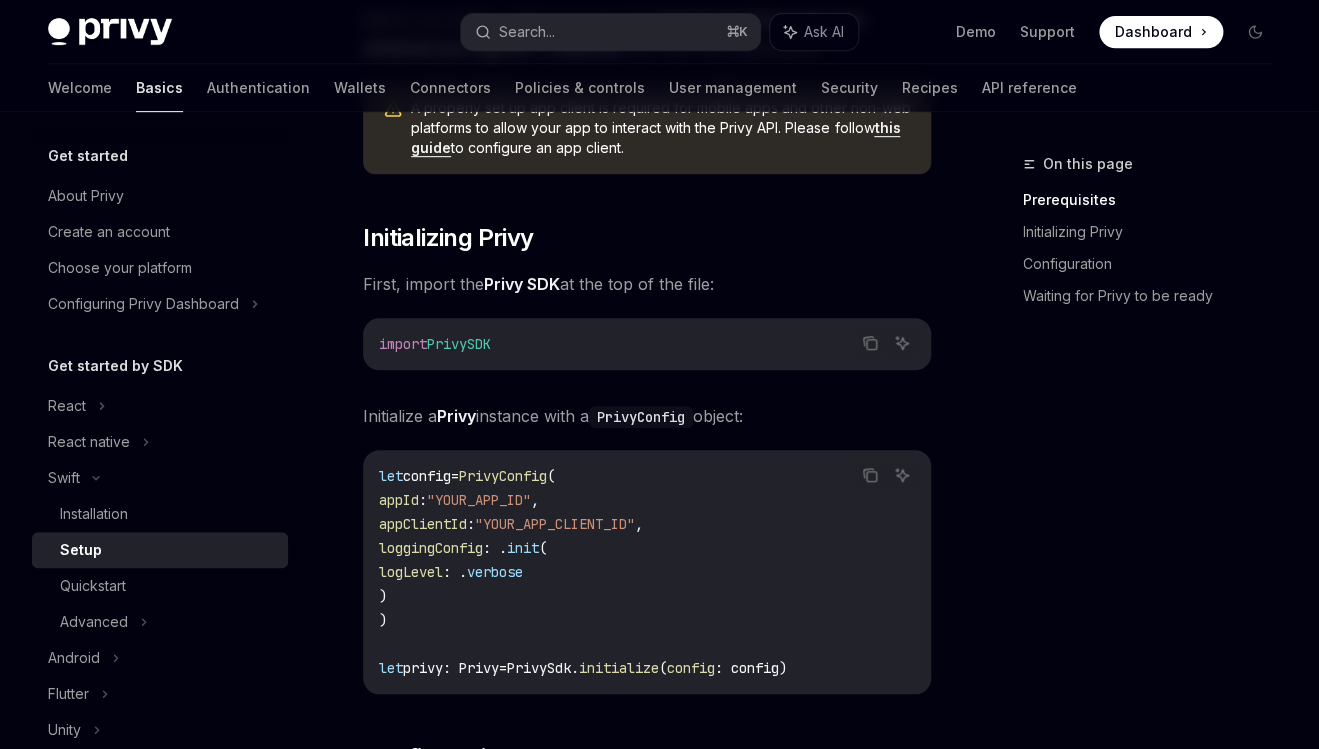 scroll, scrollTop: 298, scrollLeft: 0, axis: vertical 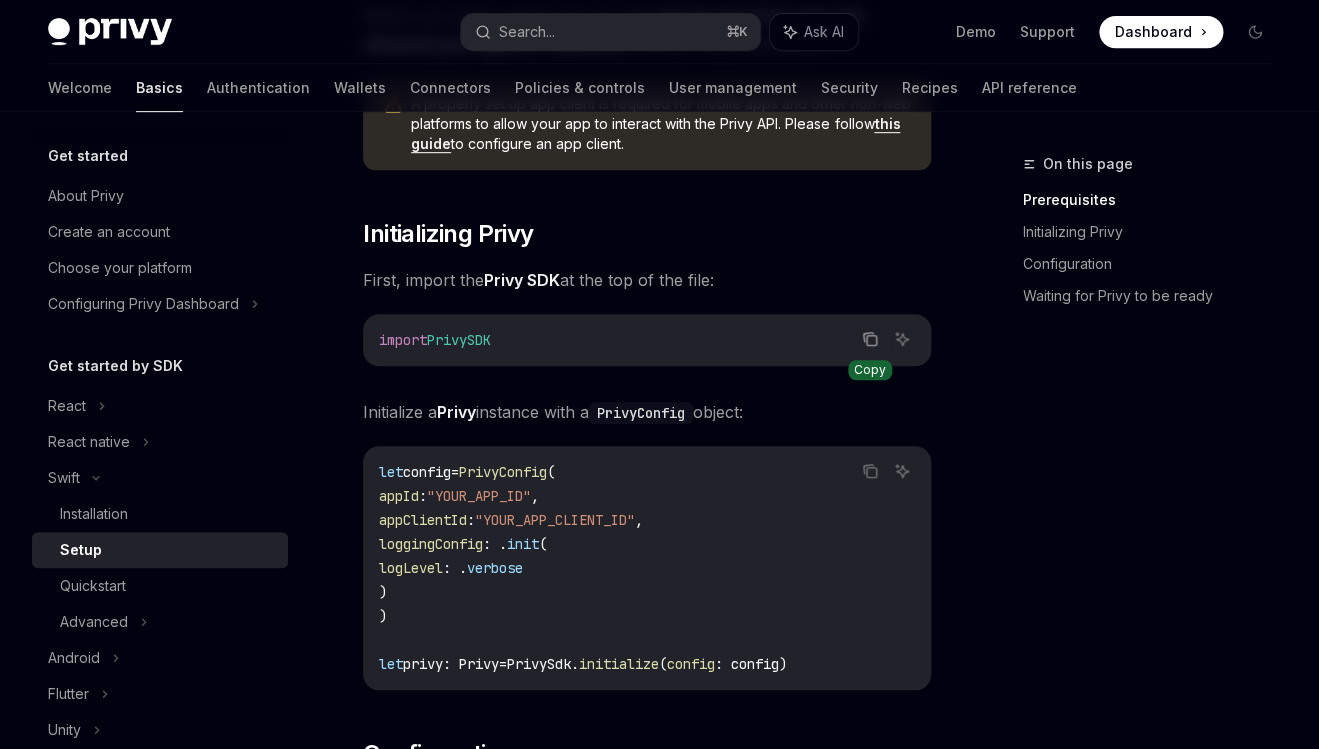 click 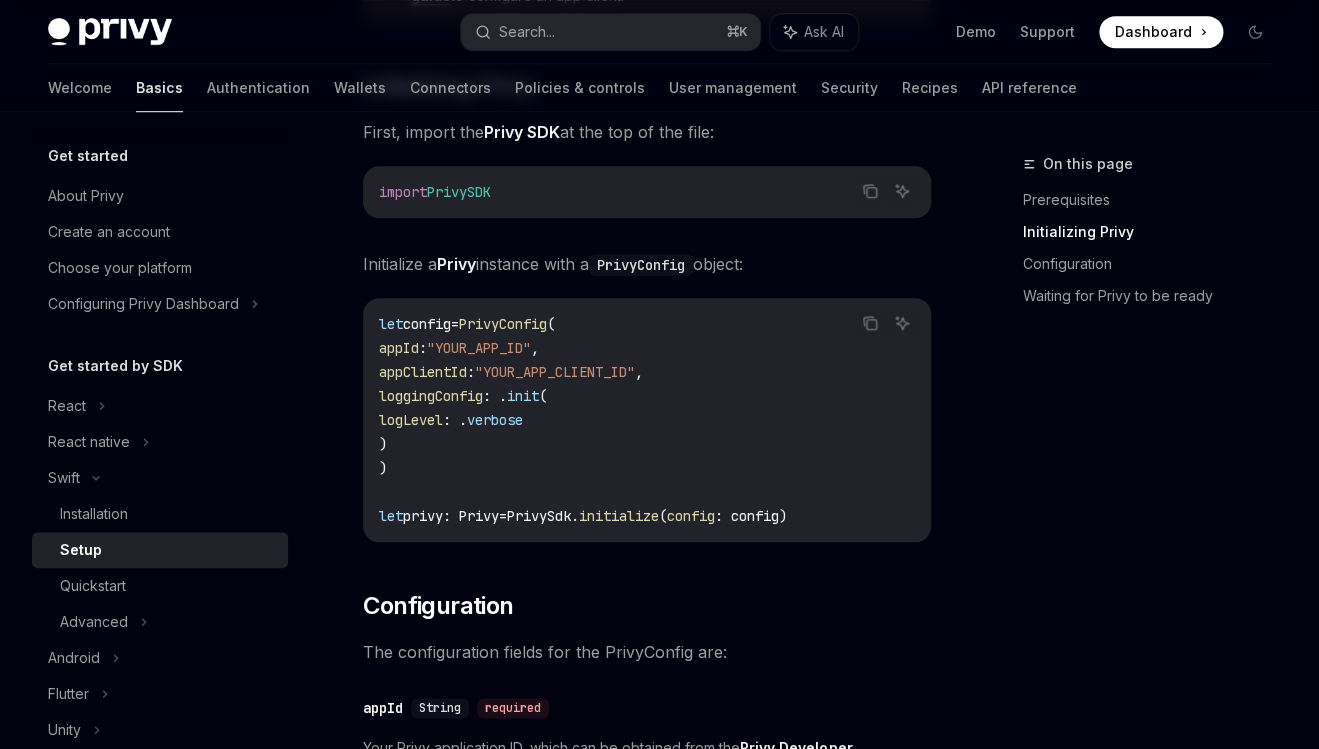scroll, scrollTop: 450, scrollLeft: 0, axis: vertical 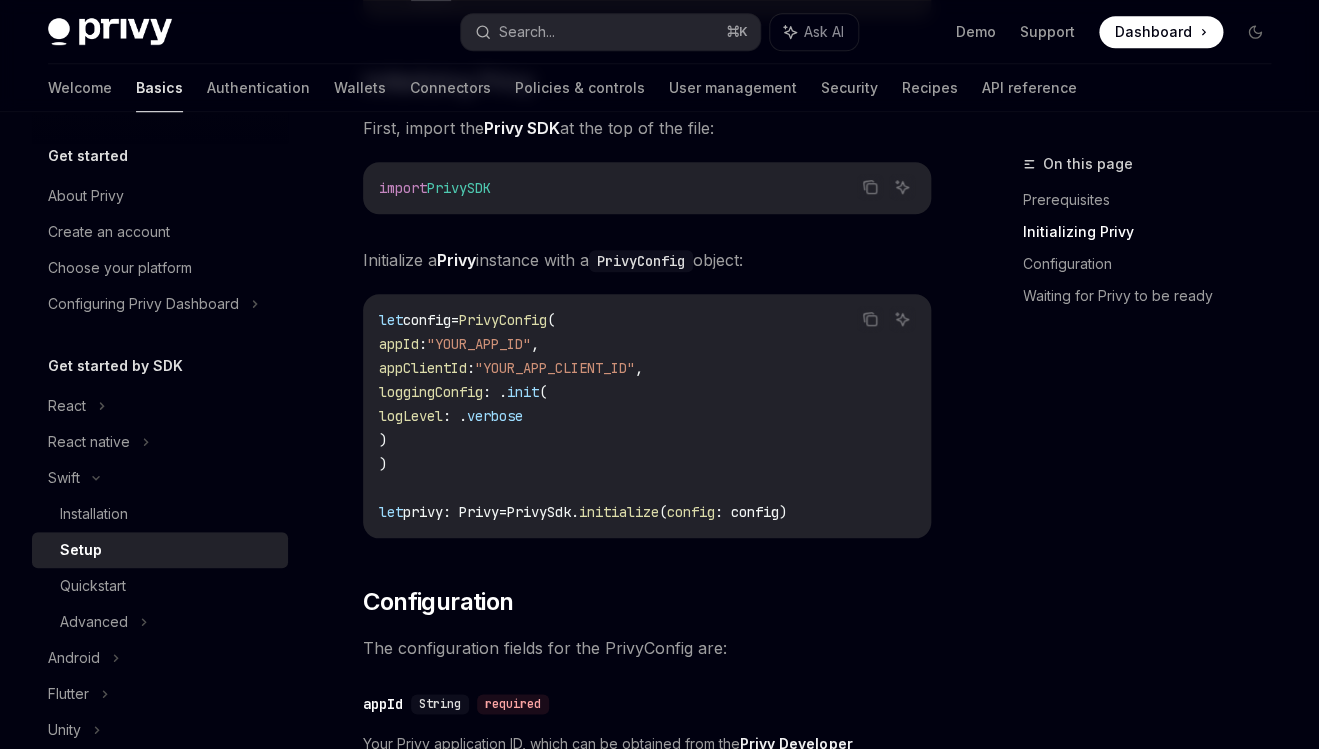 type 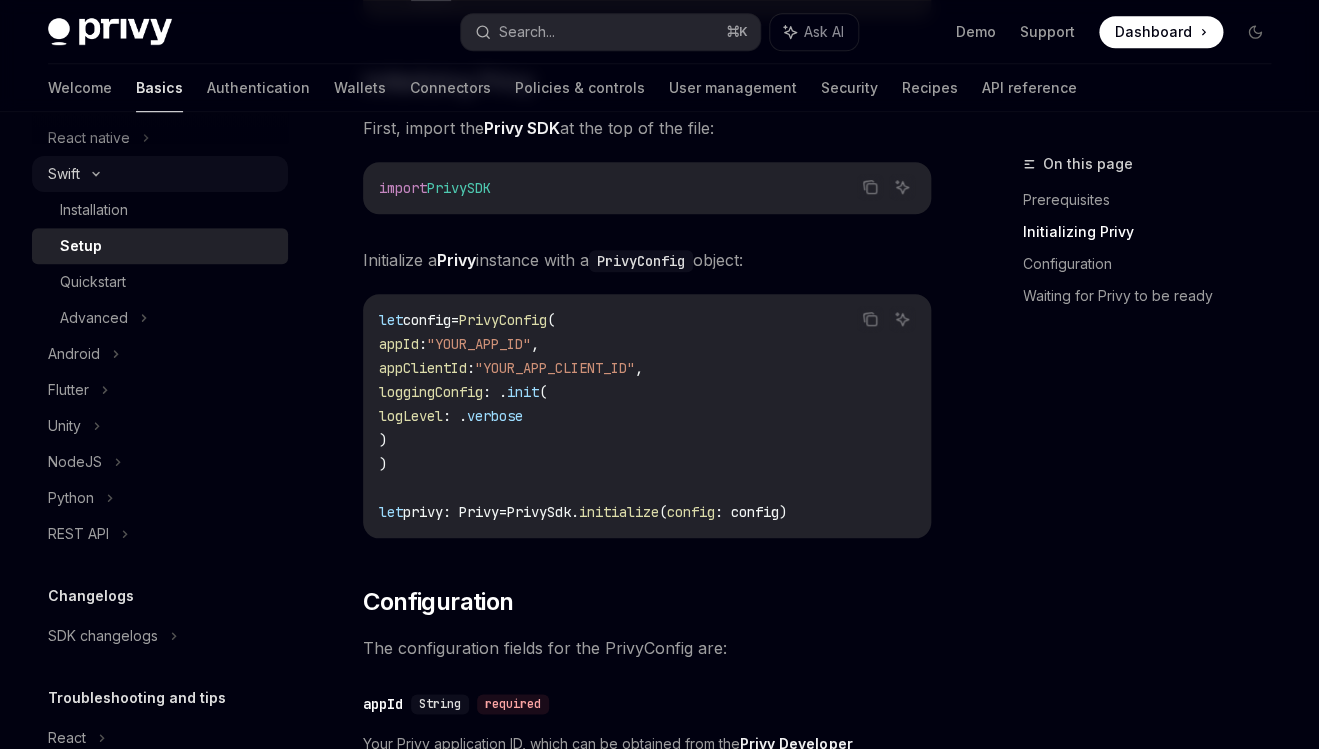 scroll, scrollTop: 298, scrollLeft: 0, axis: vertical 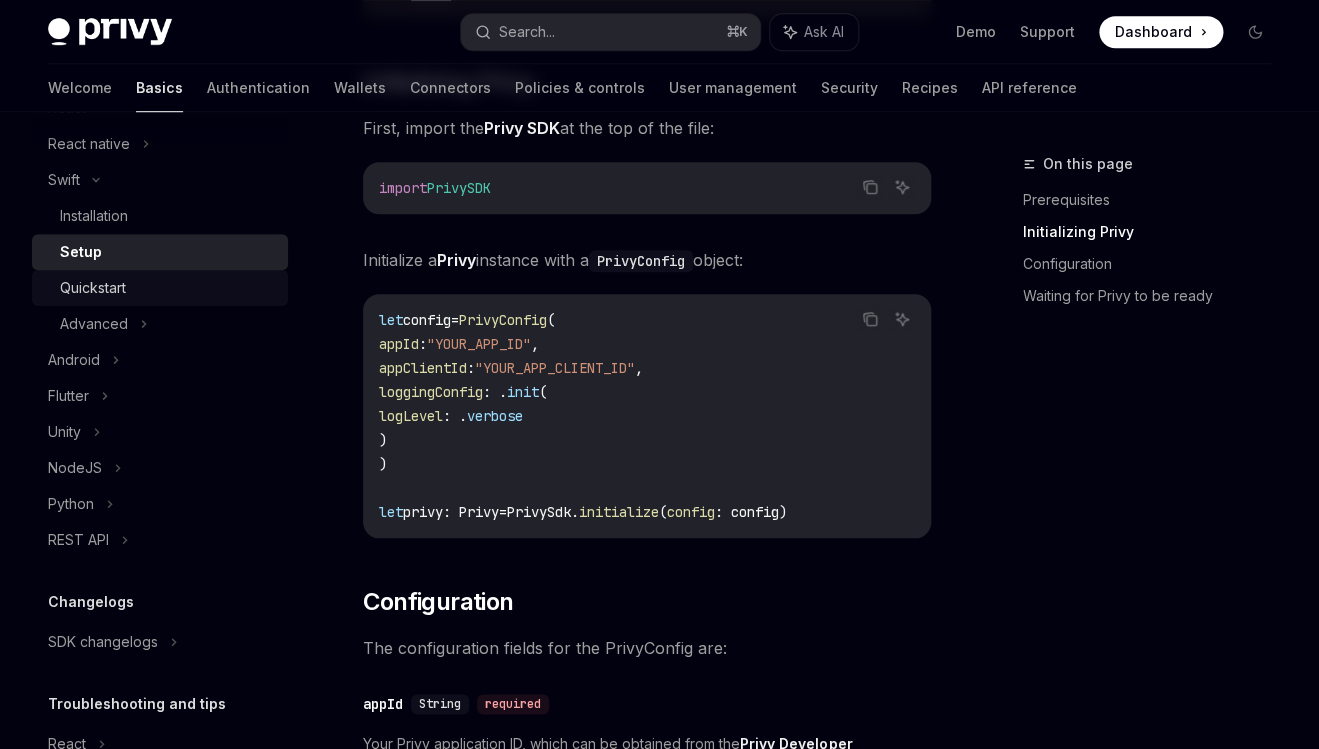 click on "Quickstart" at bounding box center (93, 288) 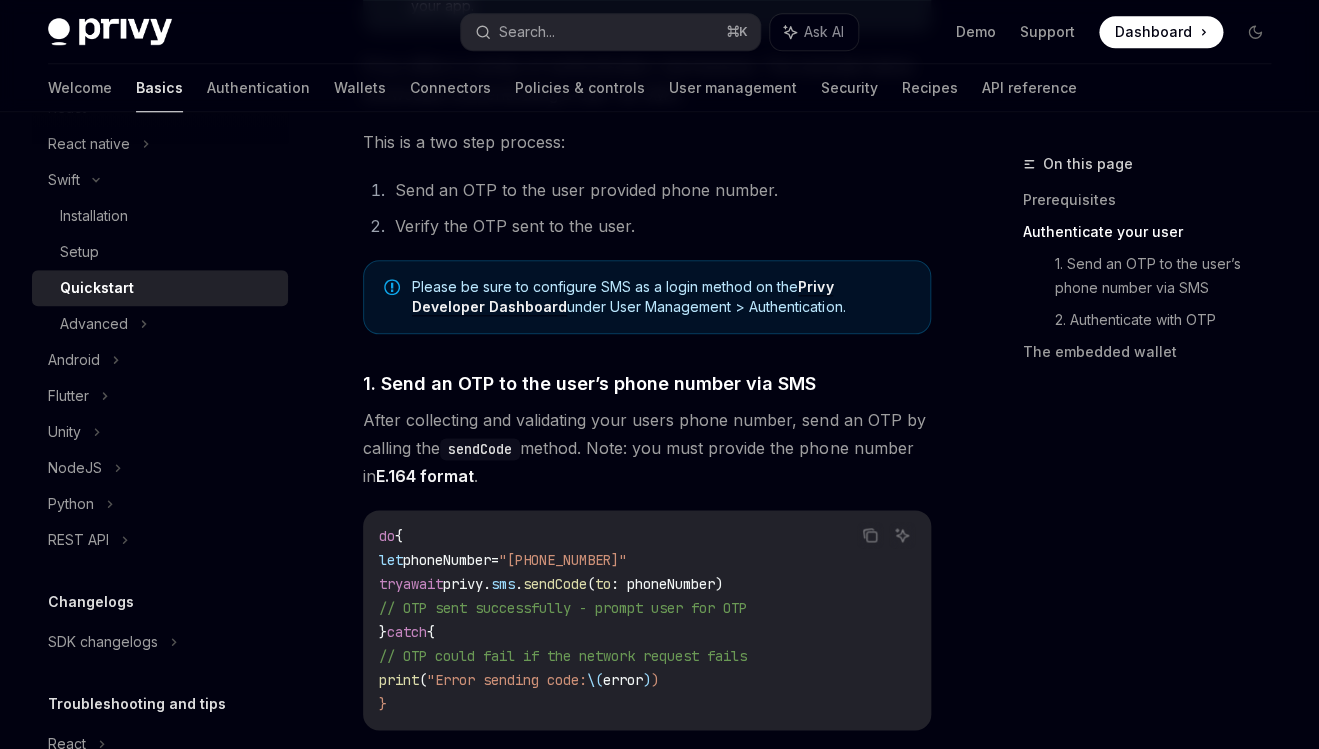 scroll, scrollTop: 609, scrollLeft: 0, axis: vertical 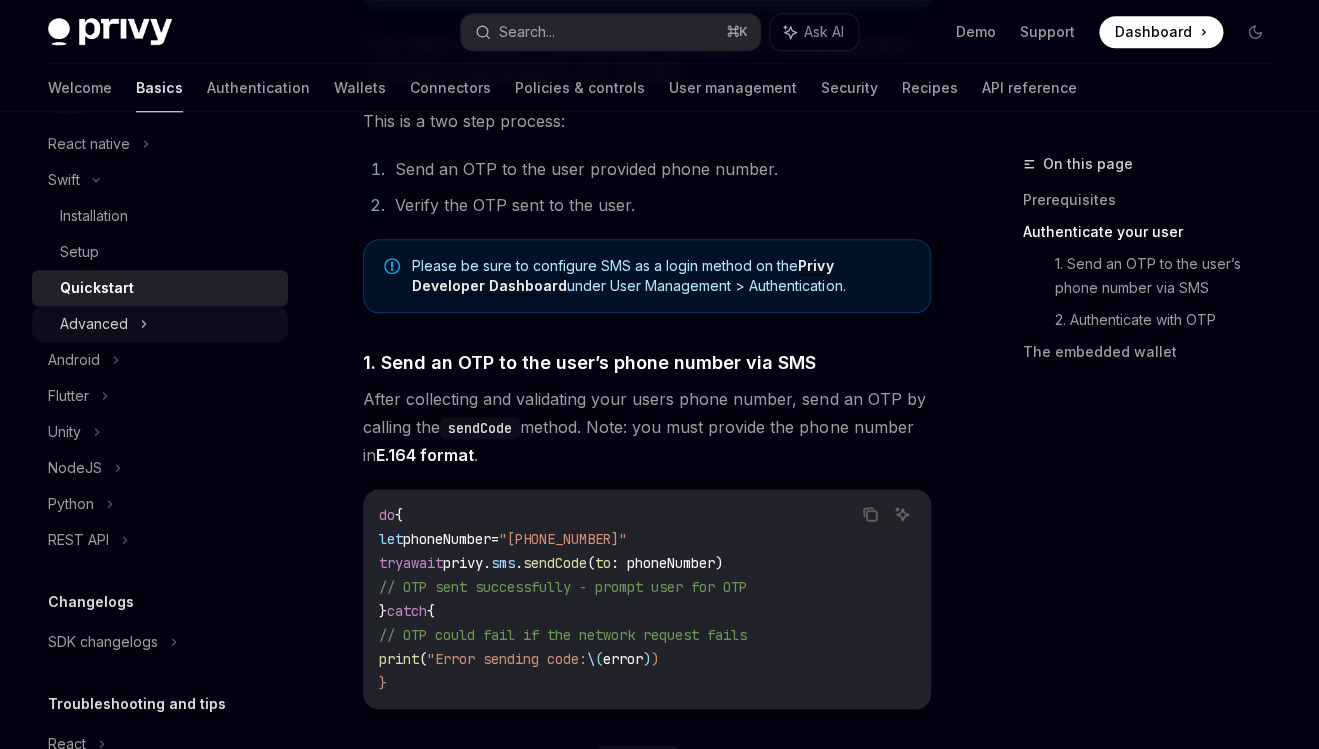 click on "Advanced" at bounding box center [160, 324] 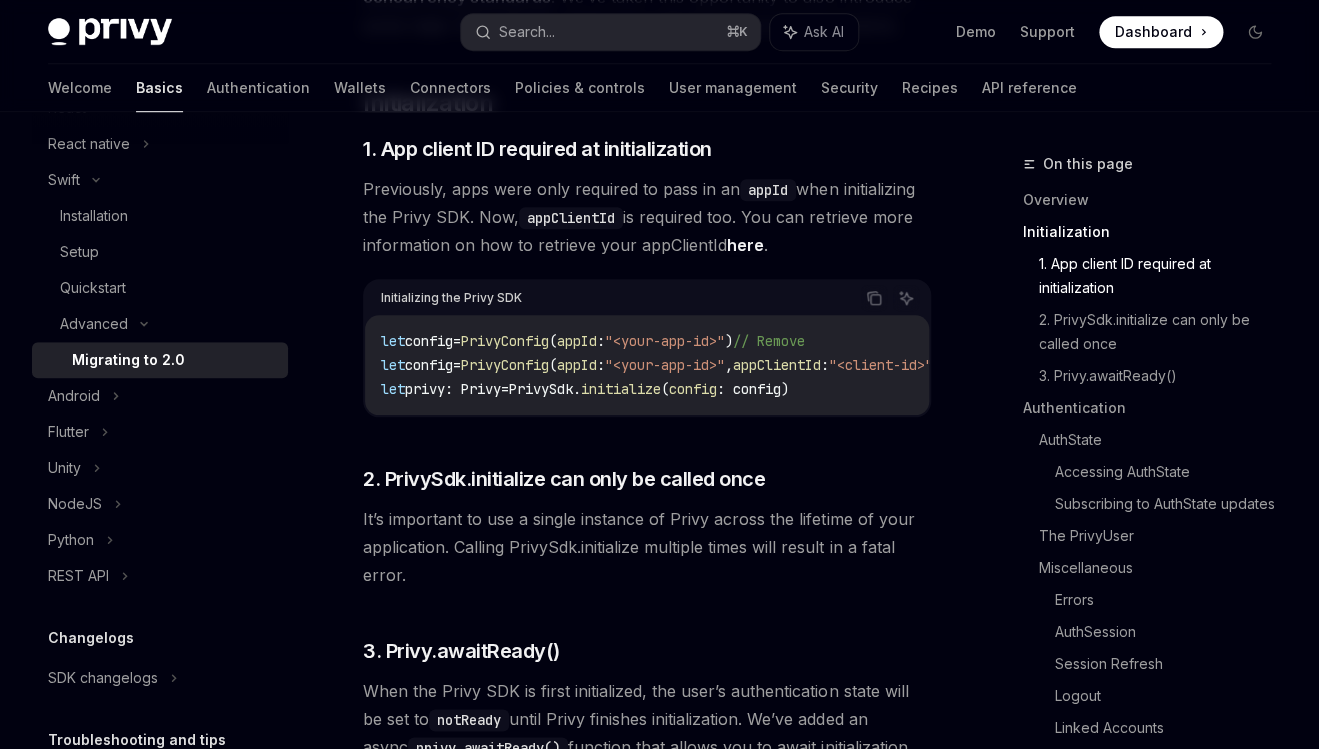 scroll, scrollTop: 0, scrollLeft: 0, axis: both 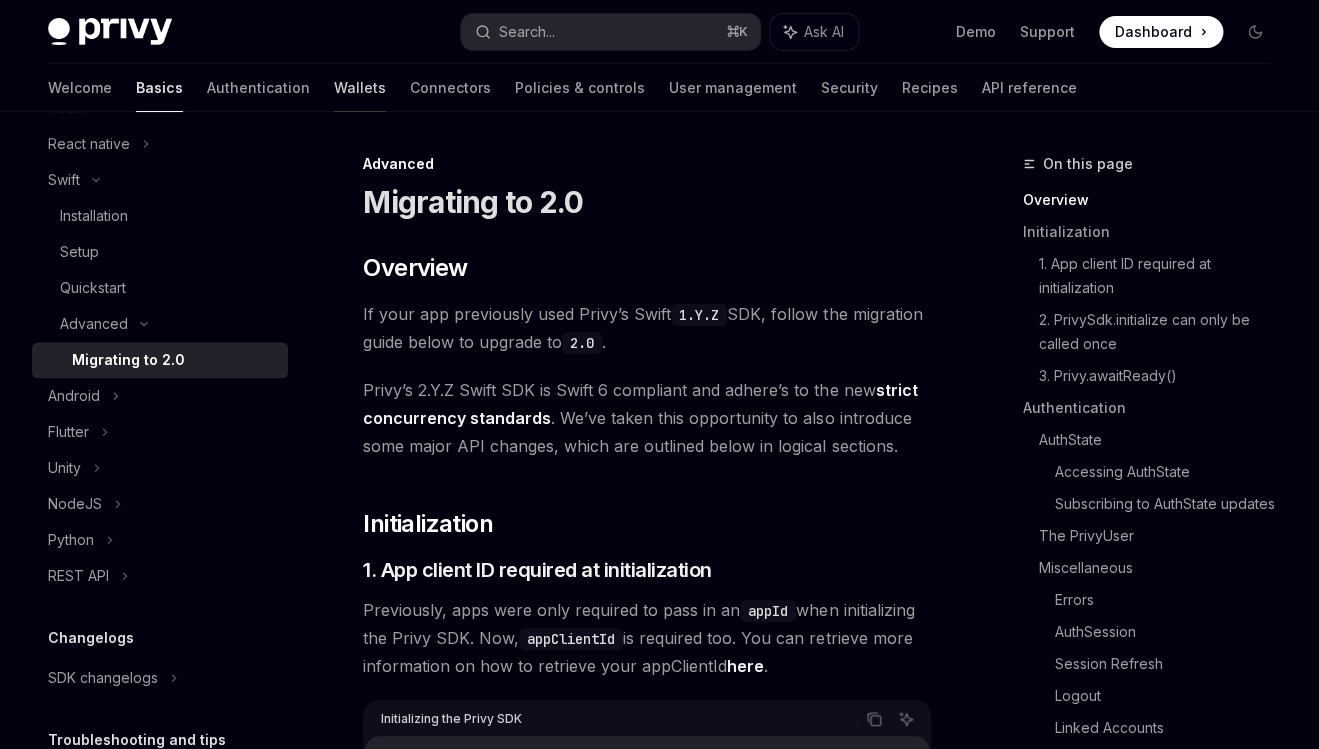 click on "Wallets" at bounding box center [360, 88] 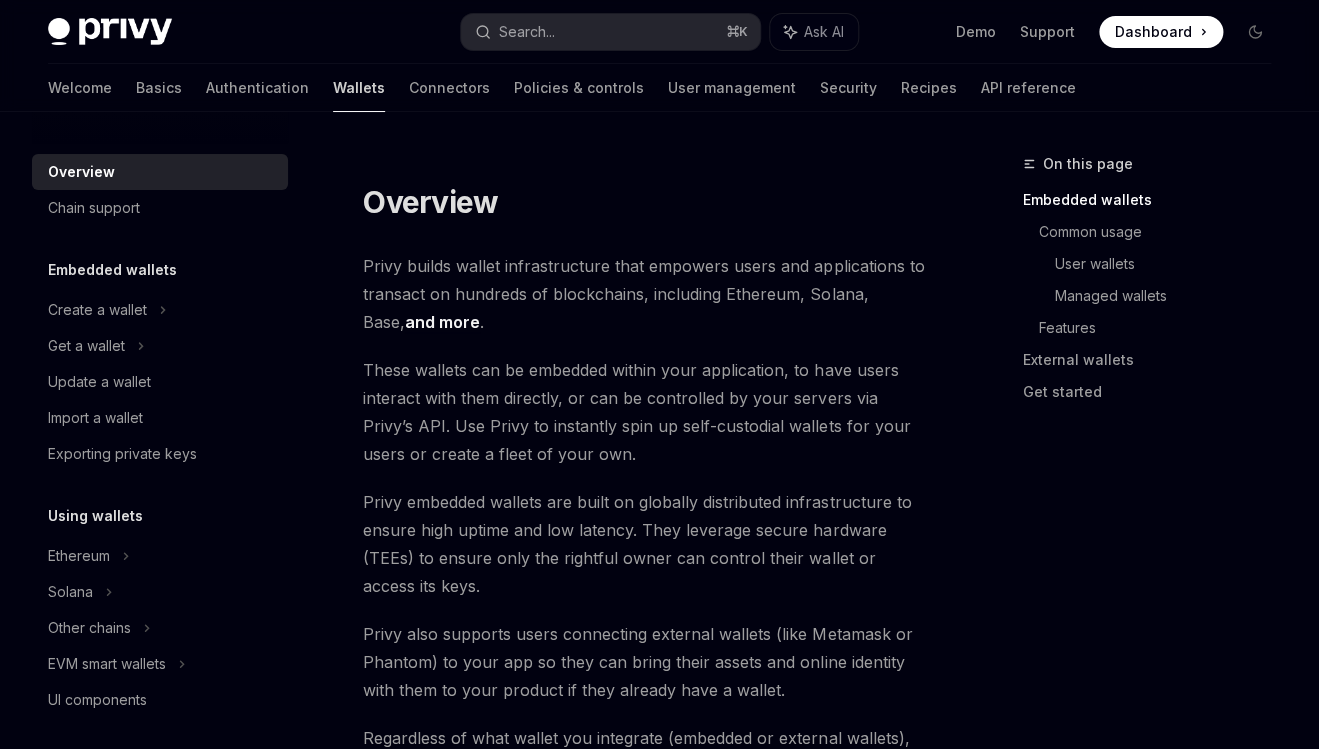 click on "Wallets" at bounding box center [359, 88] 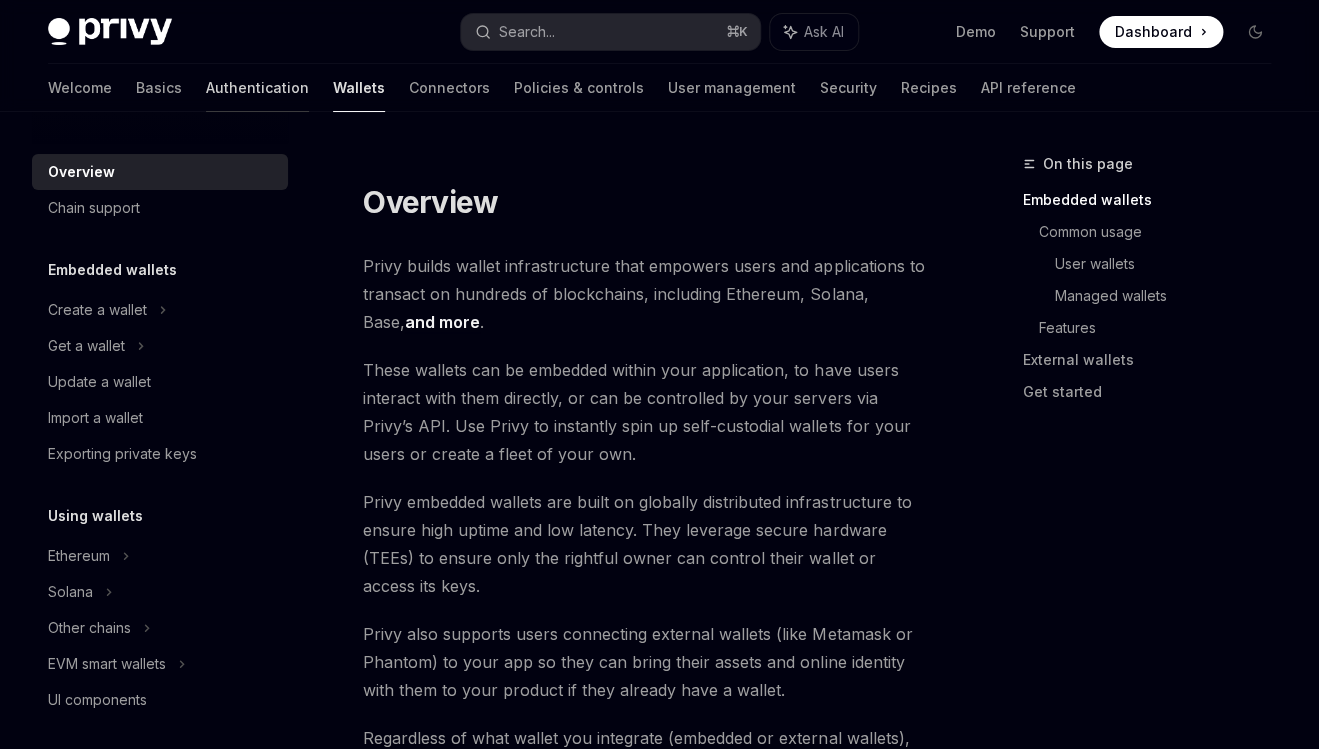 click on "Authentication" at bounding box center [257, 88] 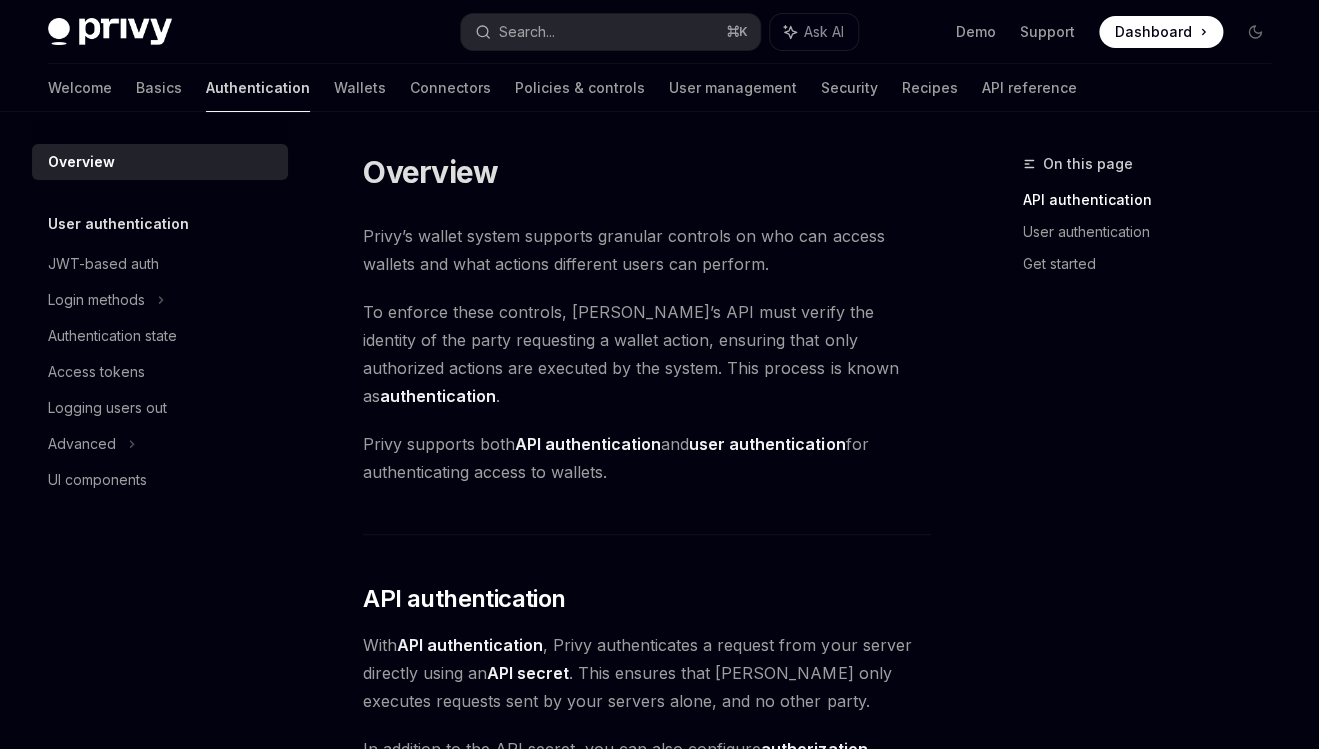 click on "Authentication" at bounding box center [258, 88] 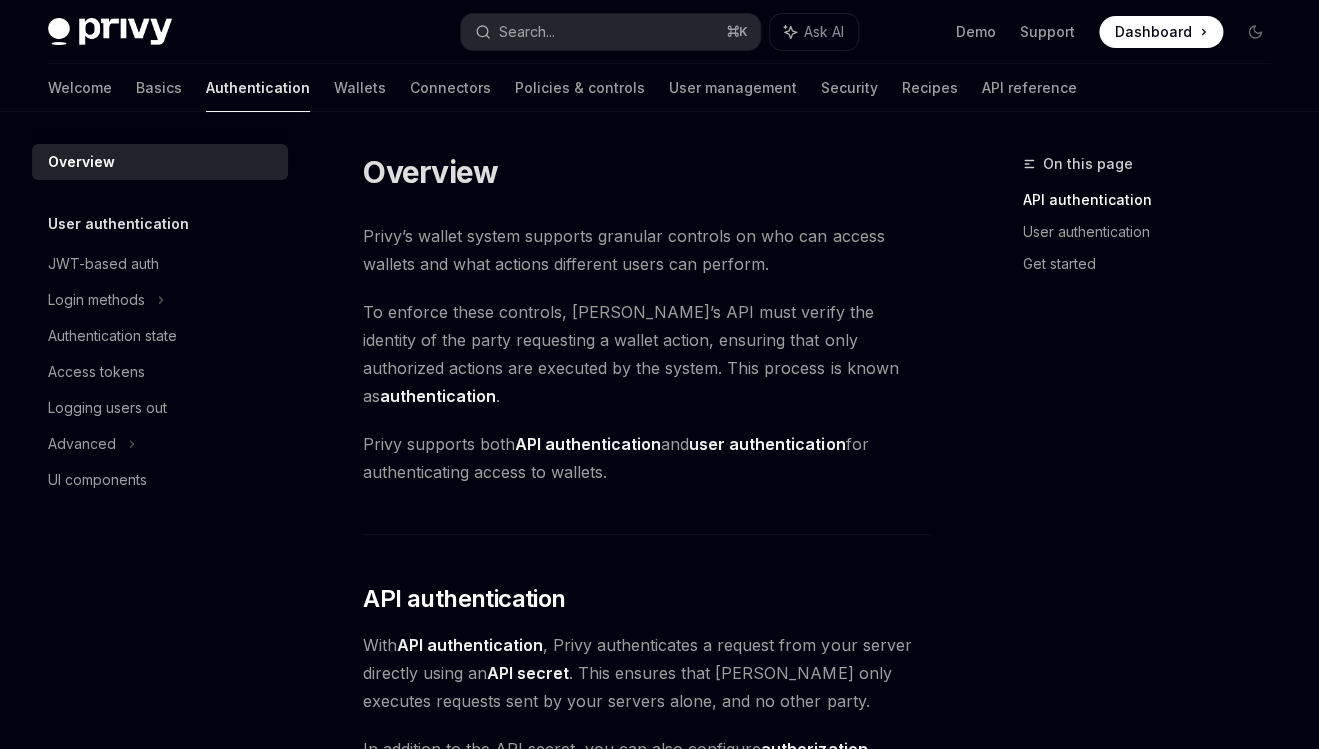 click on "User authentication" at bounding box center (118, 224) 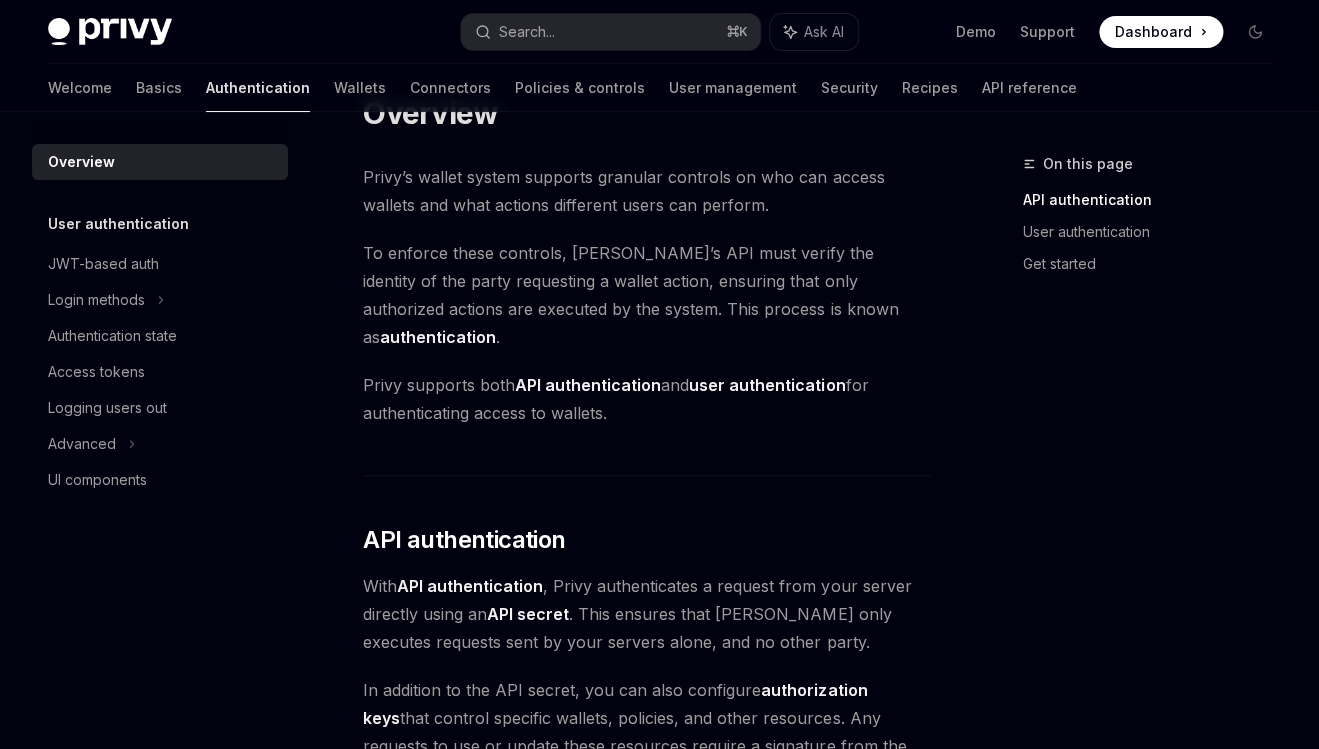 scroll, scrollTop: 0, scrollLeft: 0, axis: both 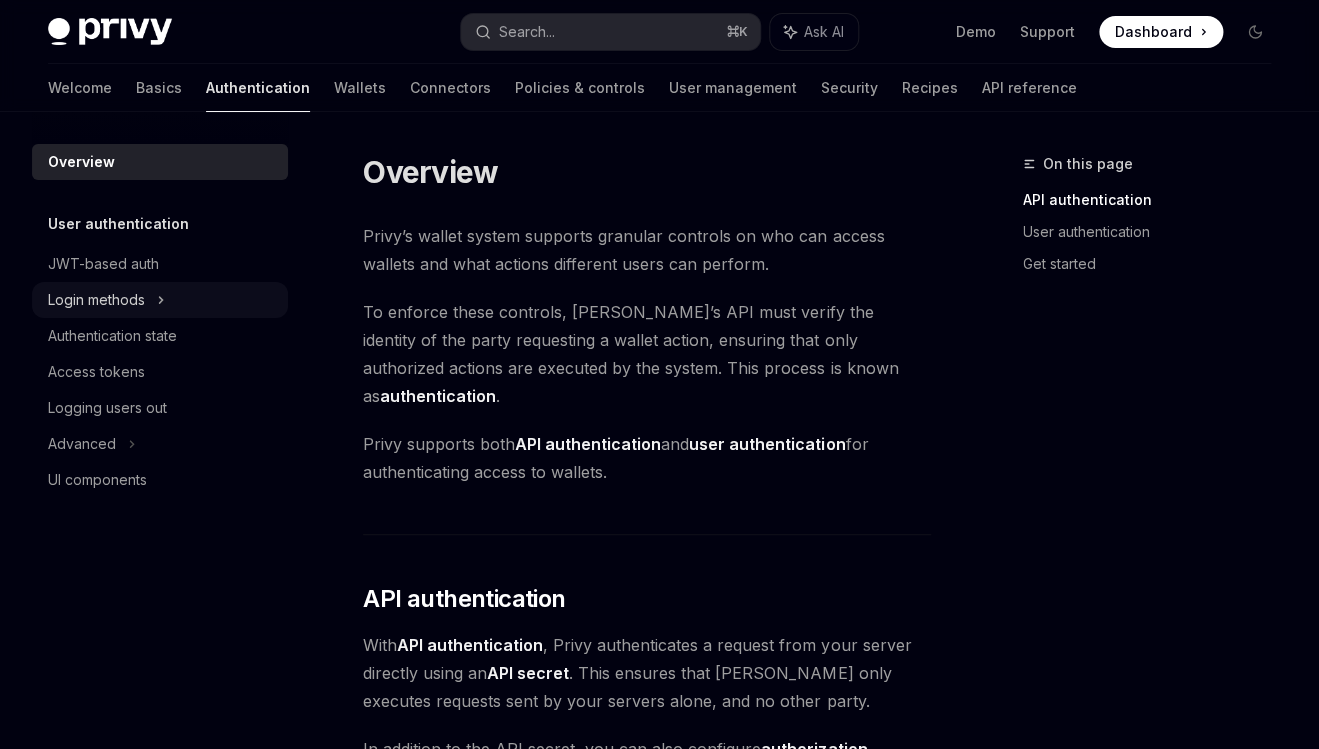 click on "Login methods" at bounding box center [96, 300] 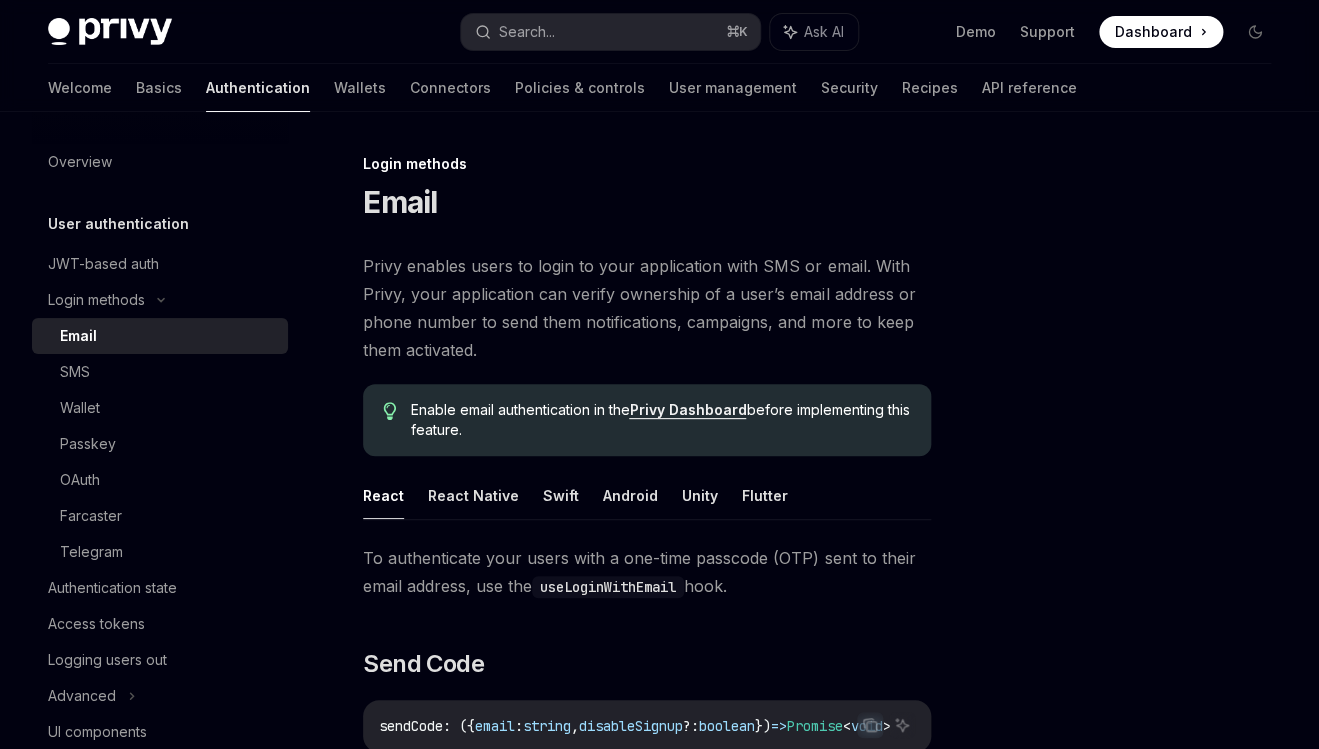 click on "Email" at bounding box center (78, 336) 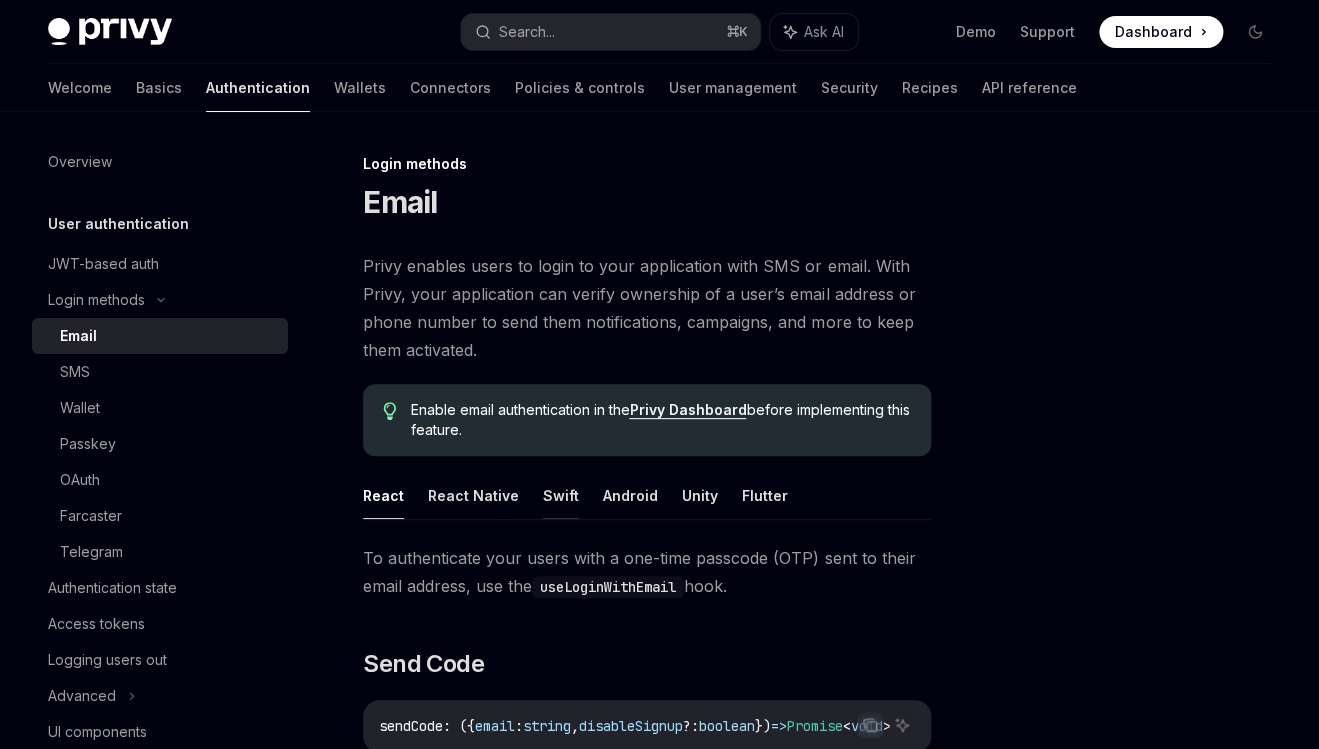 click on "Swift" at bounding box center (561, 495) 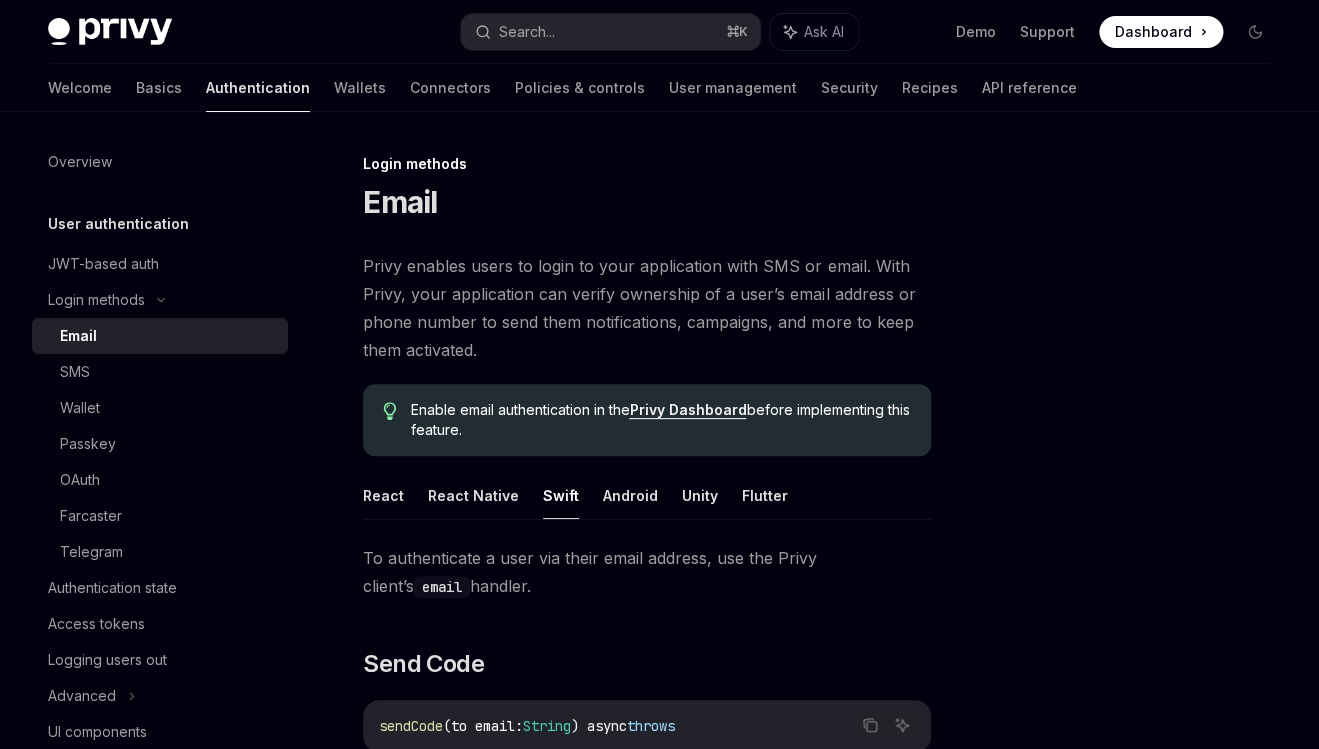type 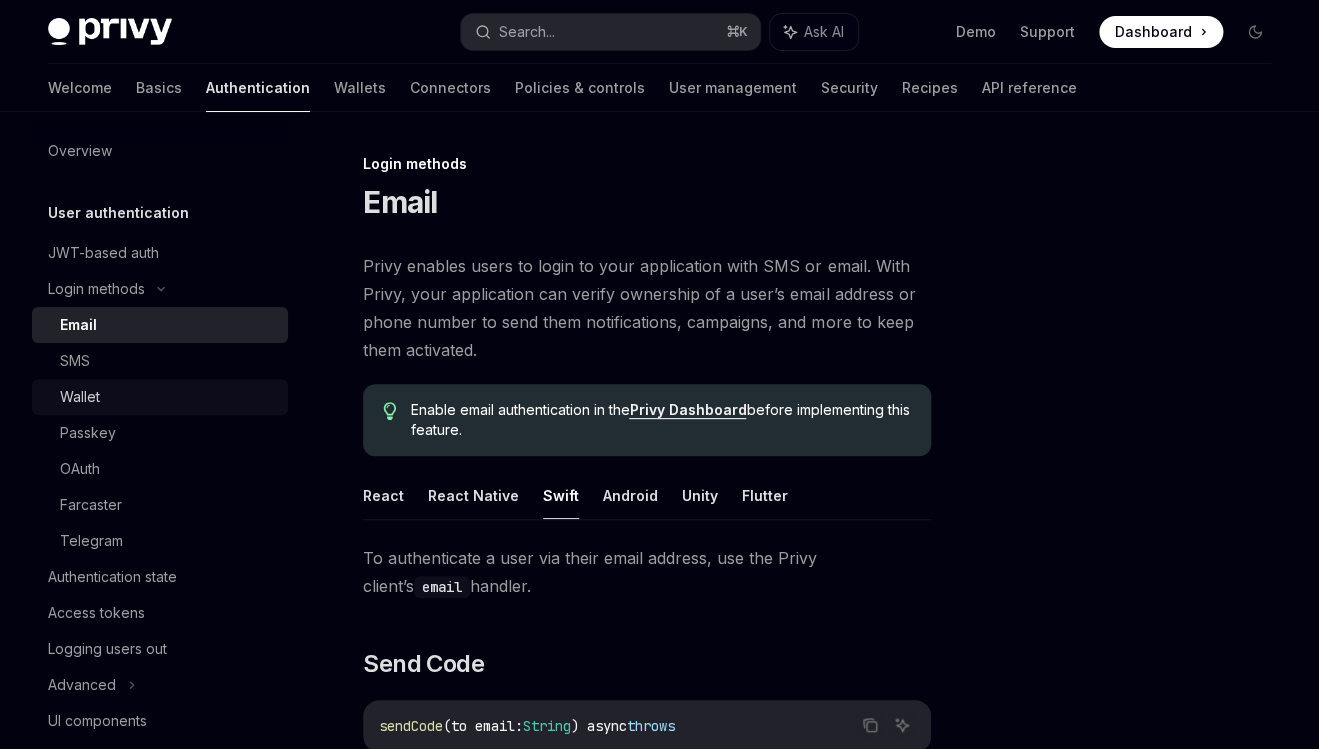 scroll, scrollTop: 0, scrollLeft: 0, axis: both 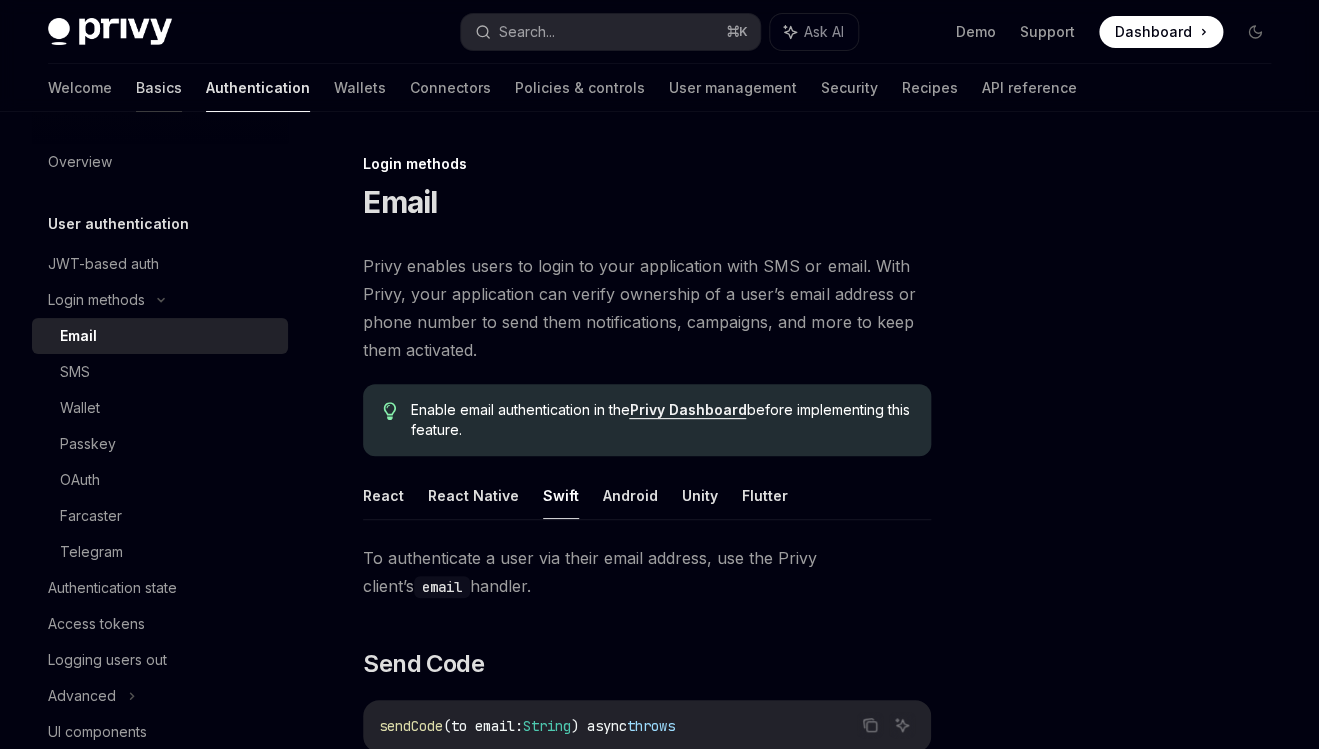 click on "Basics" at bounding box center (159, 88) 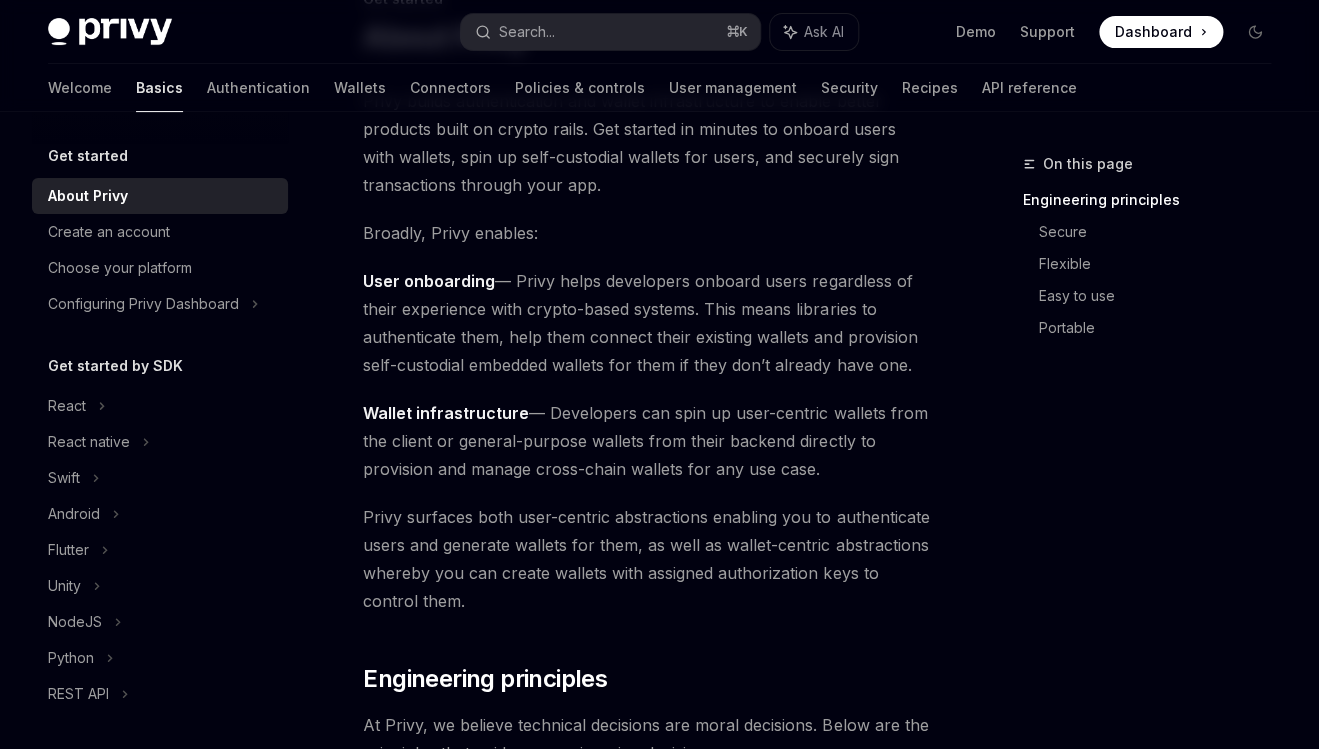 scroll, scrollTop: 0, scrollLeft: 0, axis: both 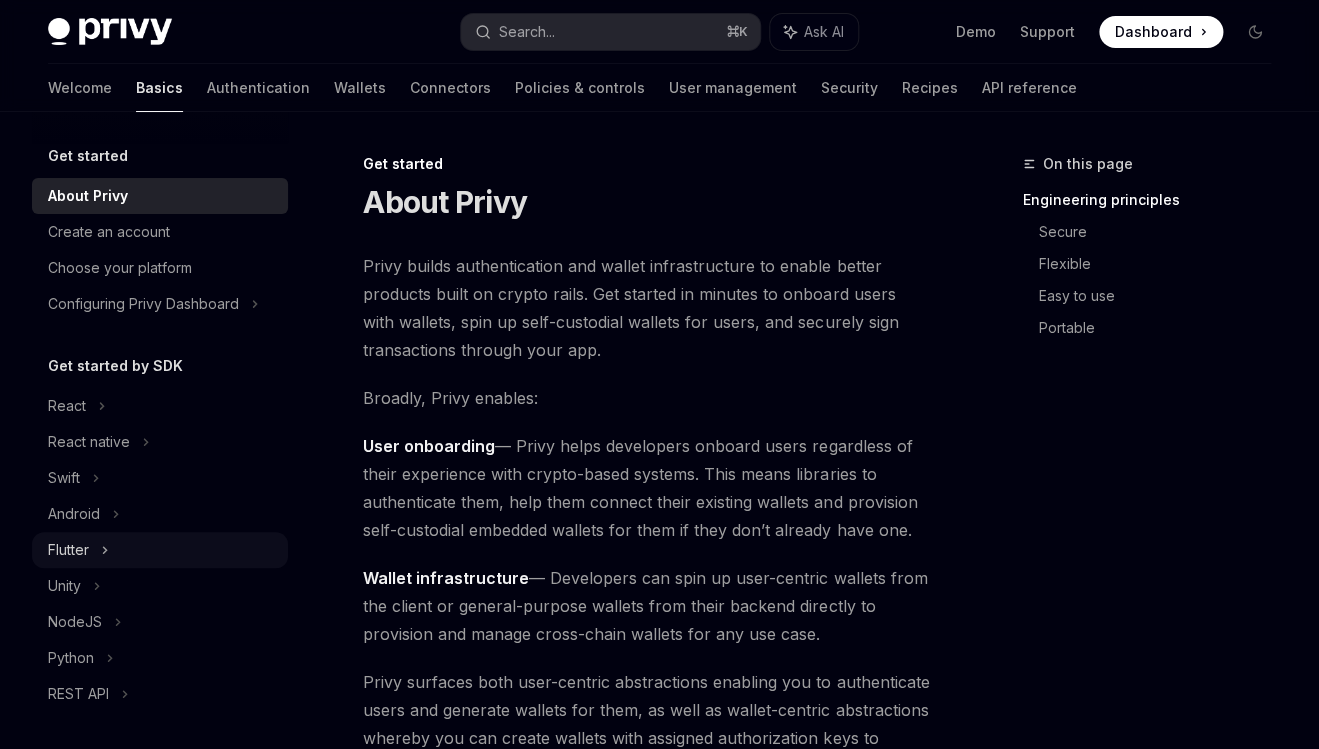 click on "Flutter" at bounding box center (68, 550) 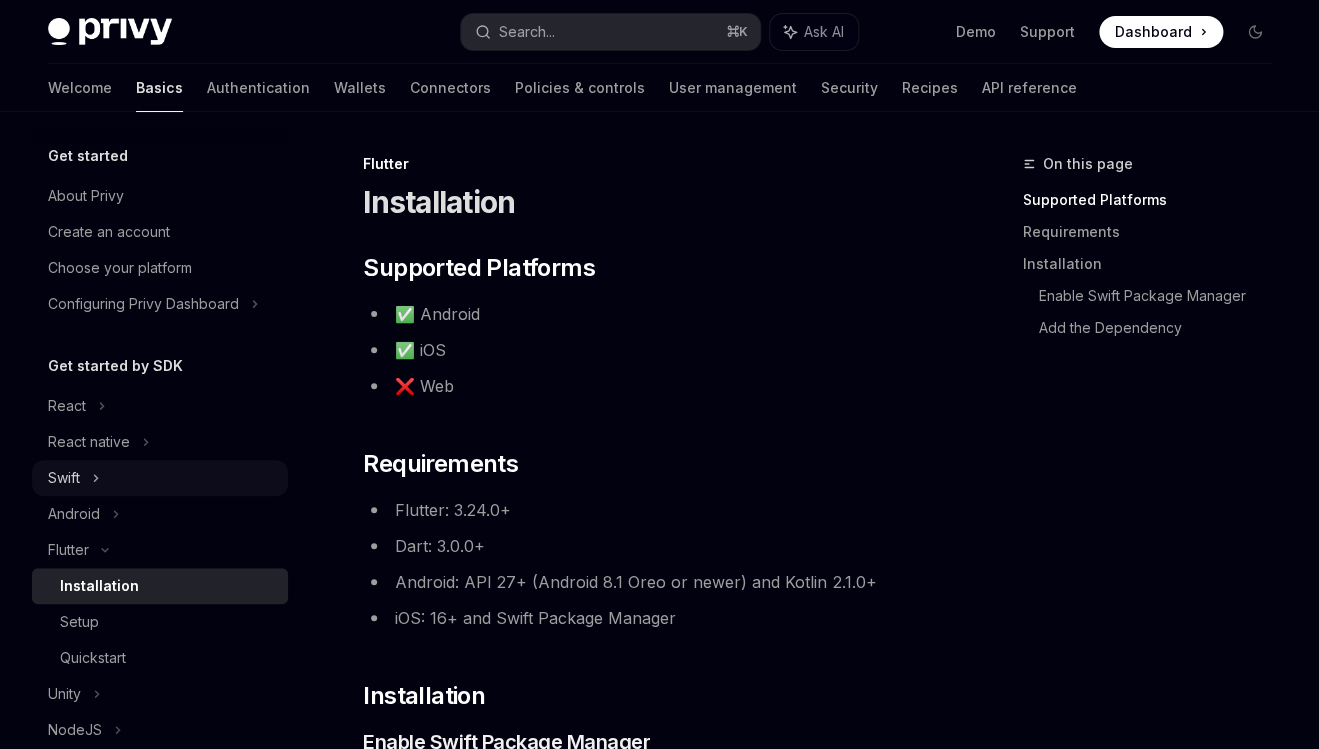 click on "Swift" at bounding box center [64, 478] 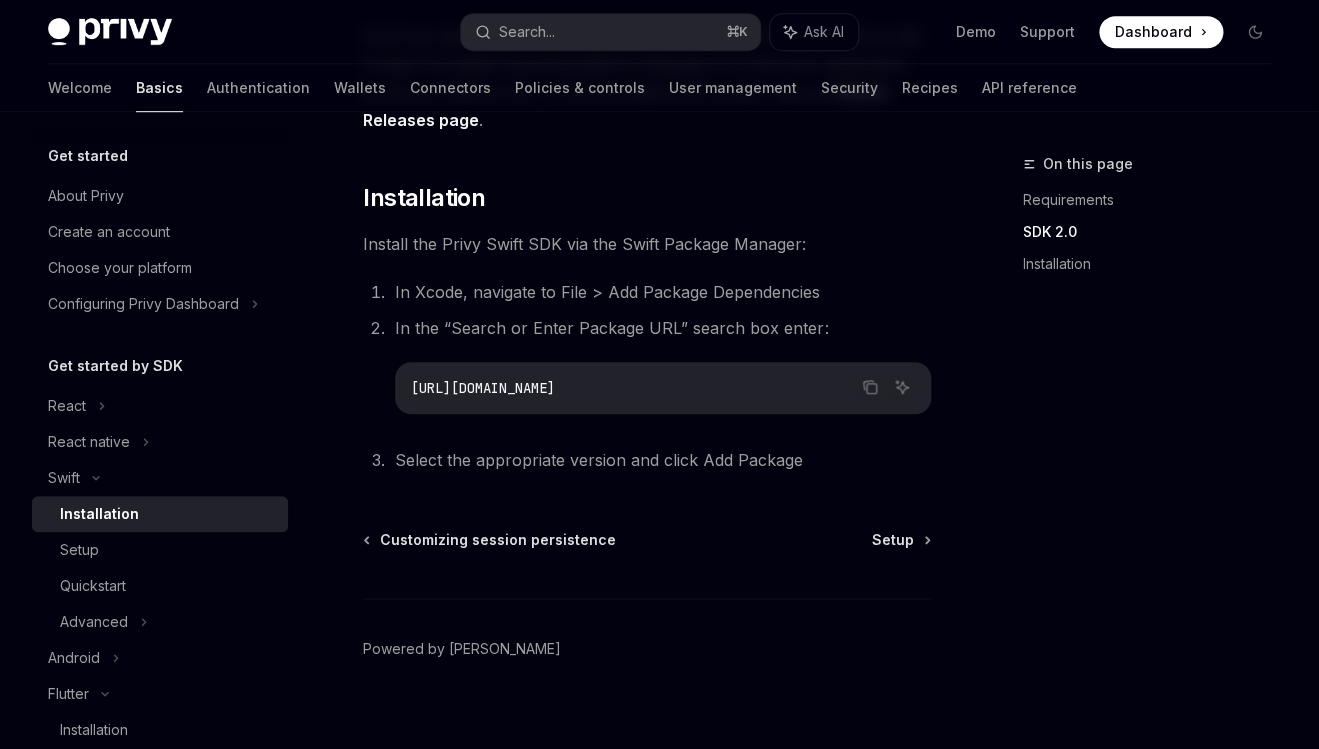 scroll, scrollTop: 424, scrollLeft: 0, axis: vertical 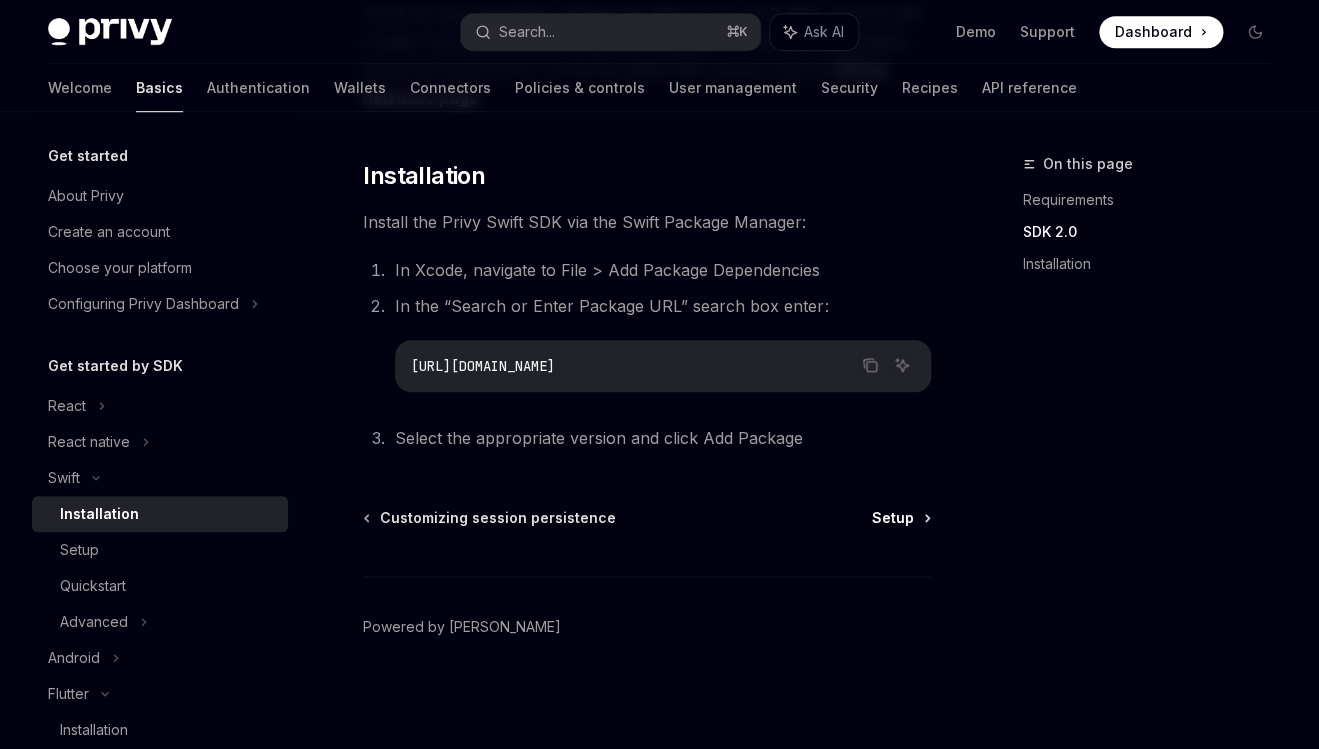 click on "Setup" at bounding box center (893, 518) 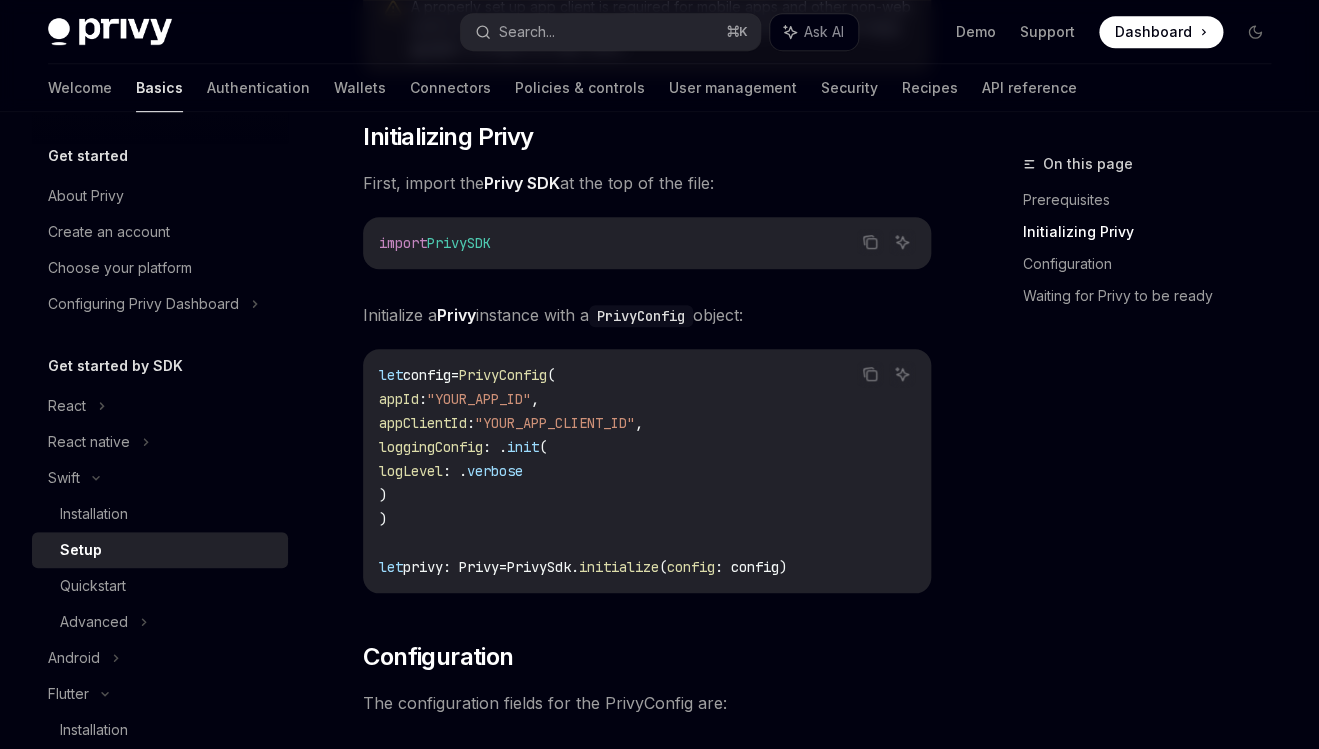 scroll, scrollTop: 0, scrollLeft: 0, axis: both 